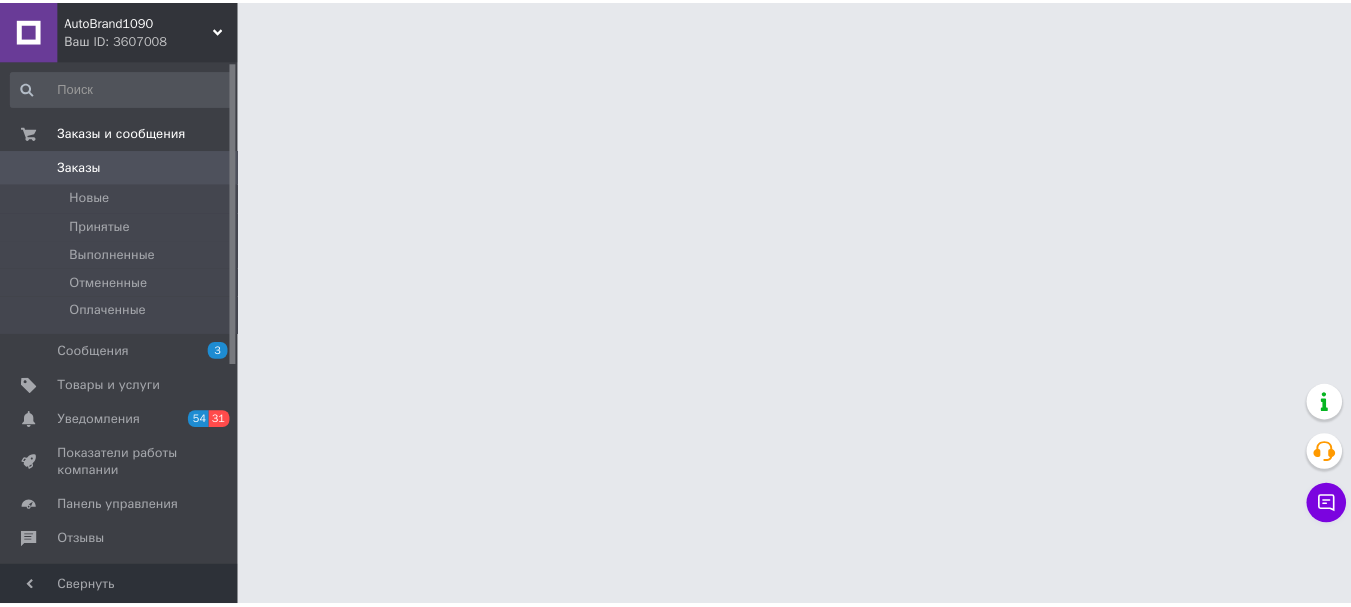 scroll, scrollTop: 0, scrollLeft: 0, axis: both 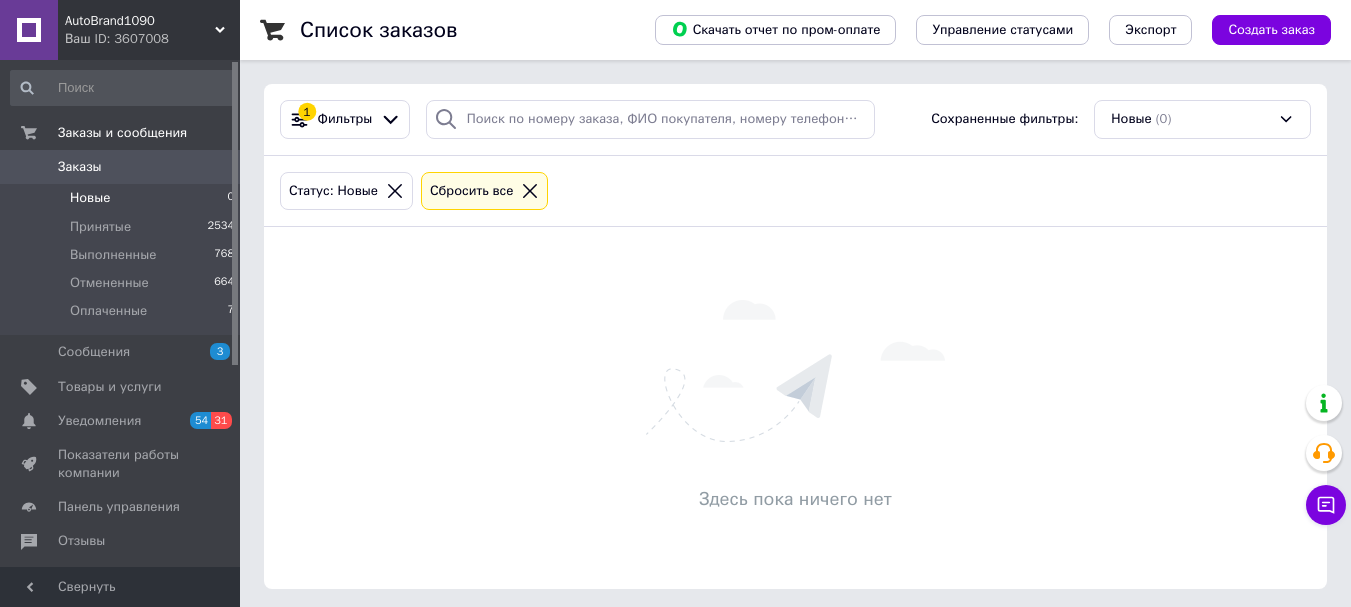 click on "Новые" at bounding box center [90, 198] 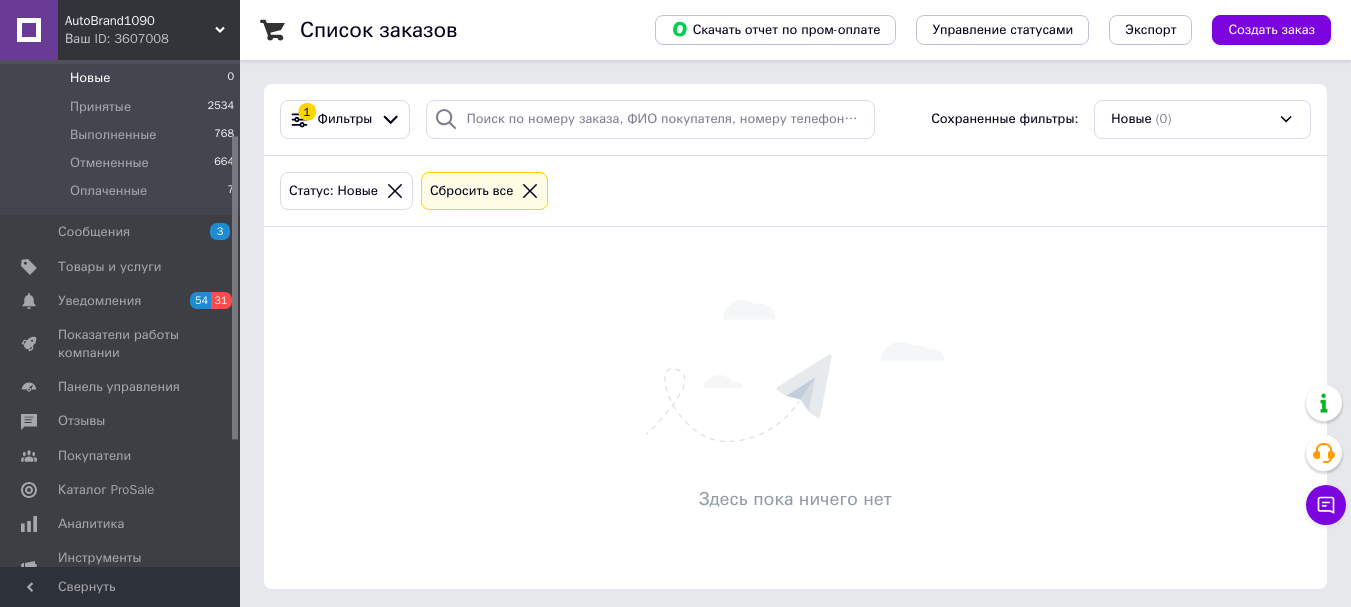 scroll, scrollTop: 160, scrollLeft: 0, axis: vertical 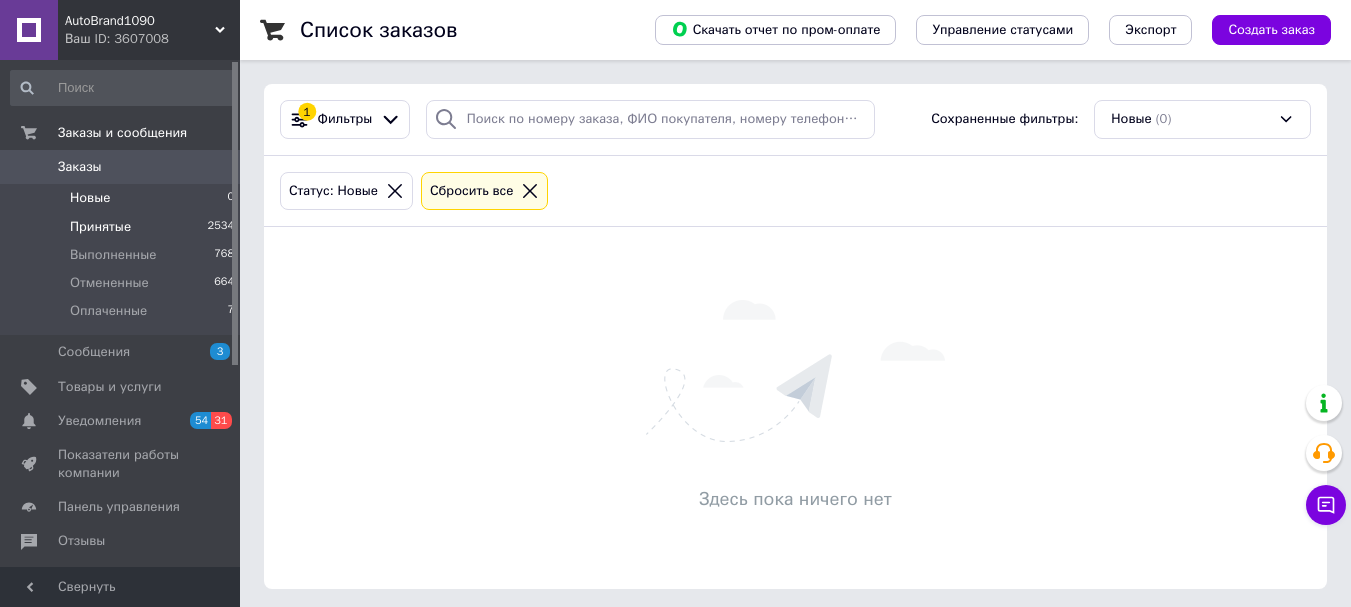 click on "Принятые" at bounding box center [100, 227] 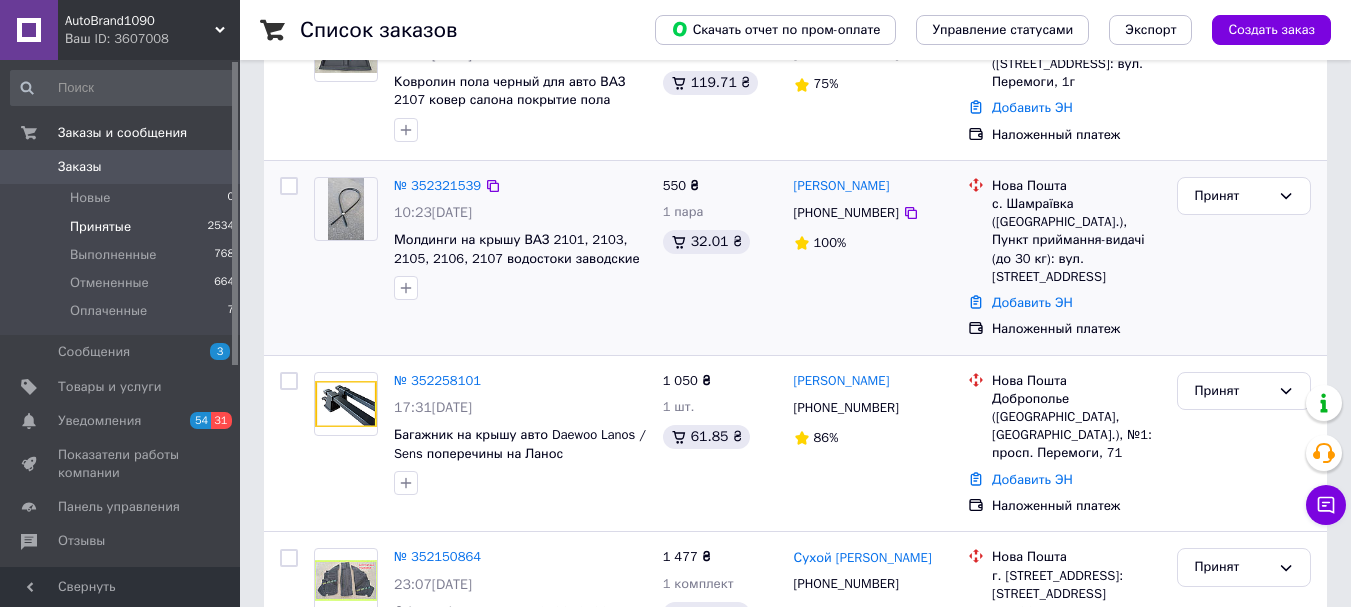 scroll, scrollTop: 500, scrollLeft: 0, axis: vertical 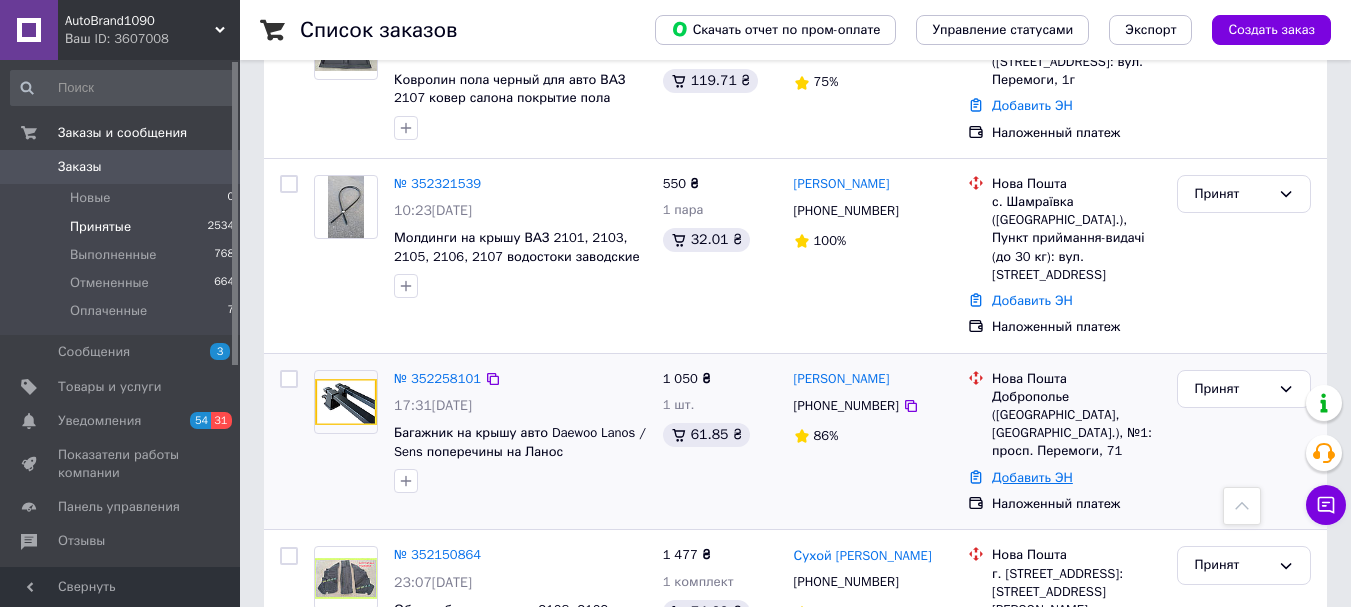 click on "Добавить ЭН" at bounding box center [1032, 477] 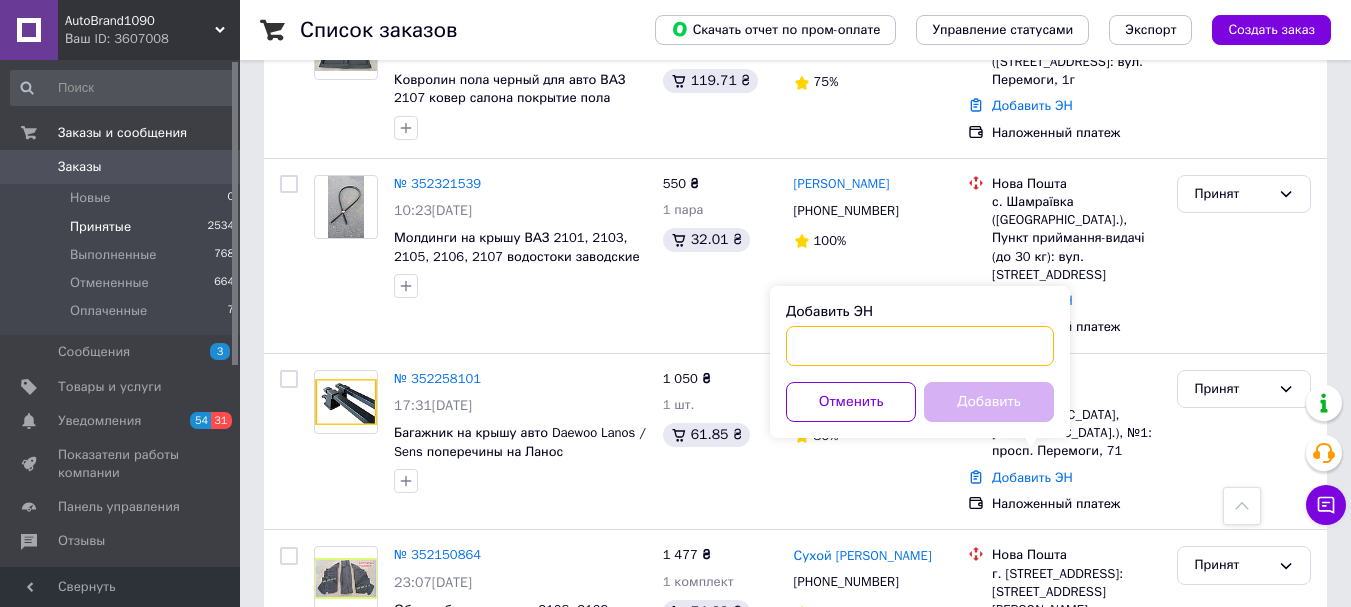 click on "Добавить ЭН" at bounding box center [920, 346] 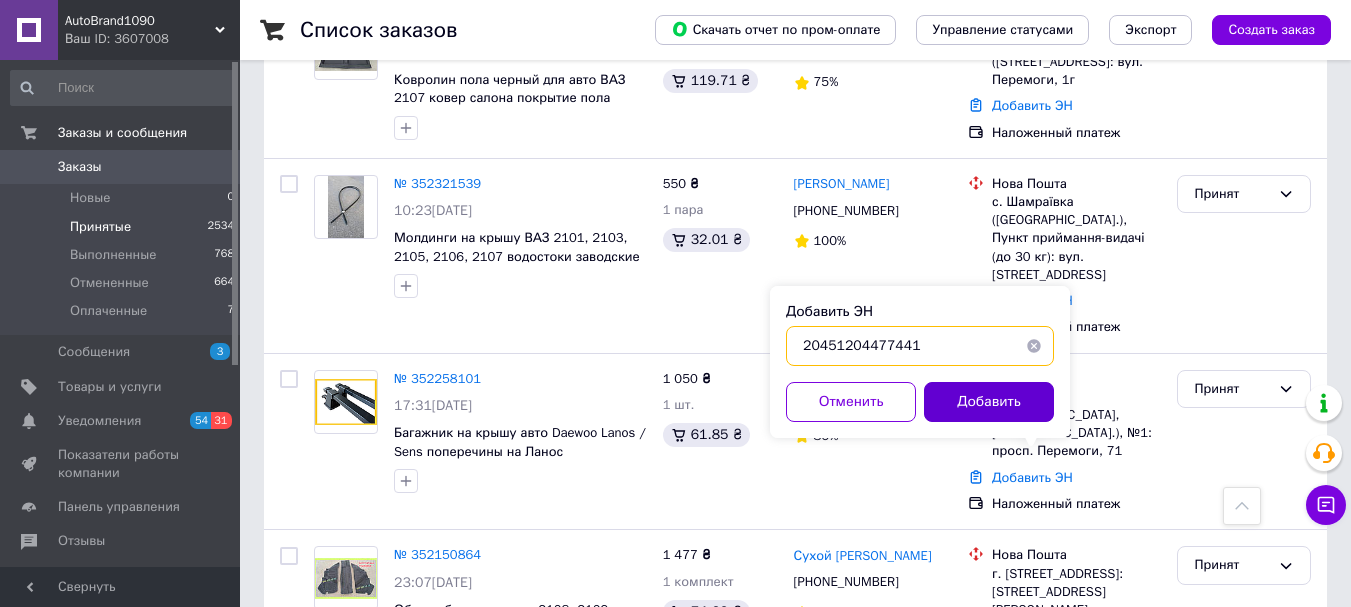 type on "20451204477441" 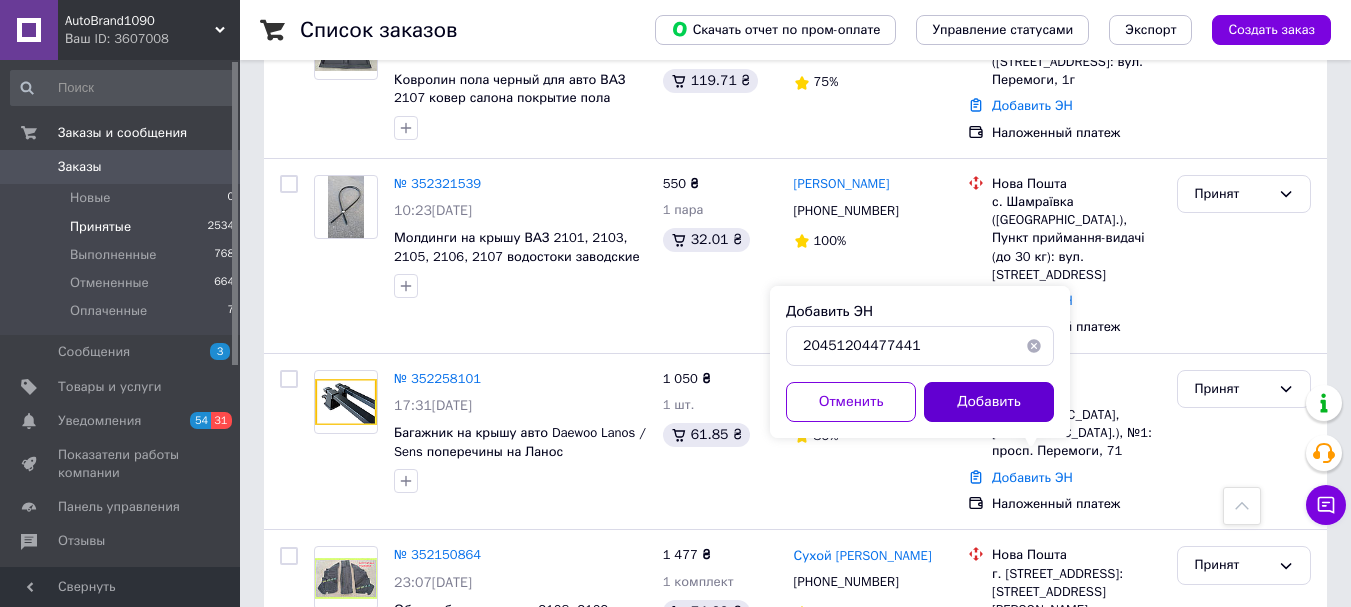 click on "Добавить" at bounding box center (989, 402) 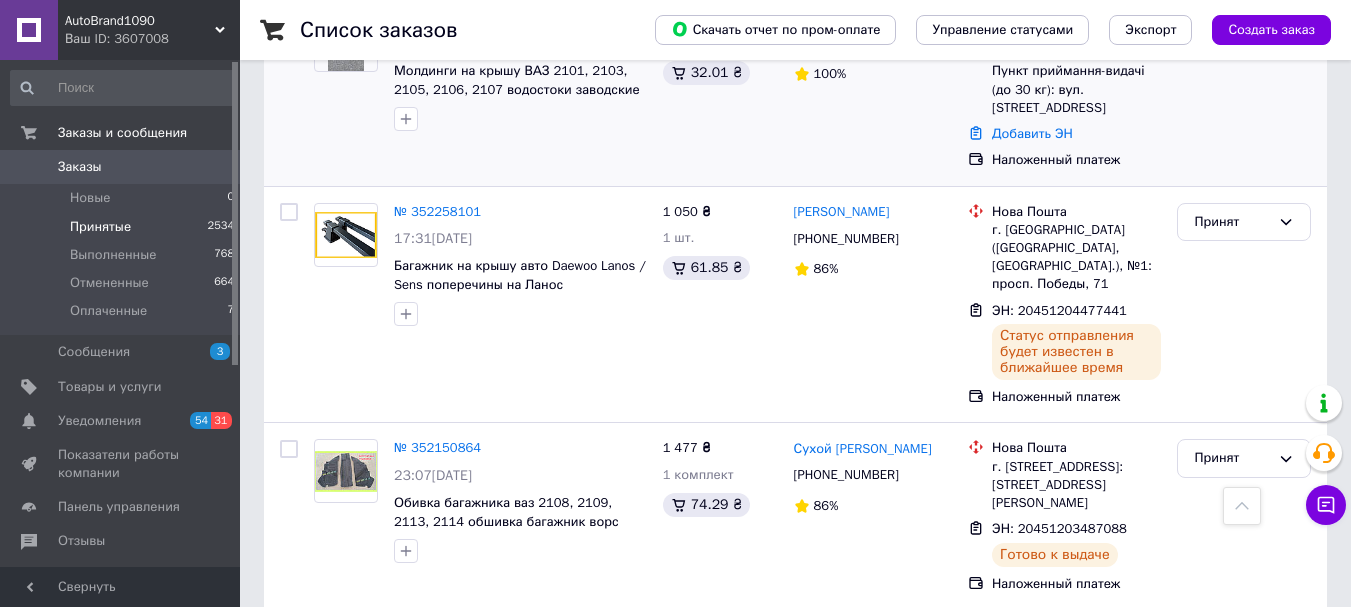 scroll, scrollTop: 500, scrollLeft: 0, axis: vertical 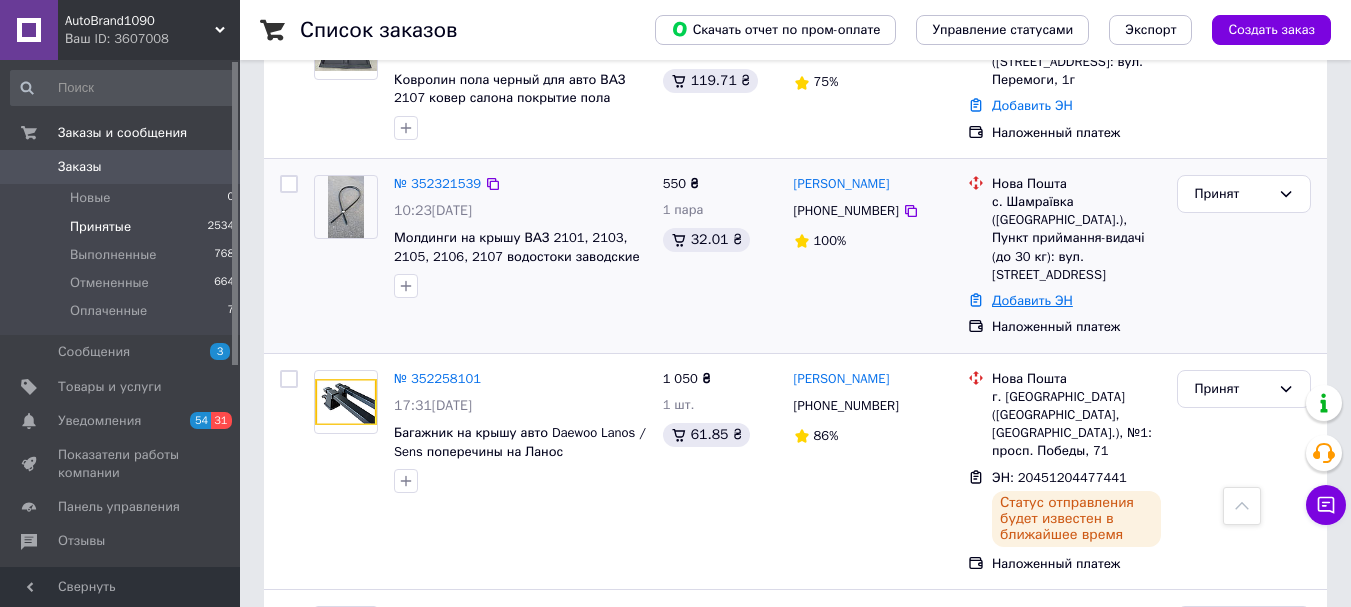 click on "Добавить ЭН" at bounding box center [1032, 300] 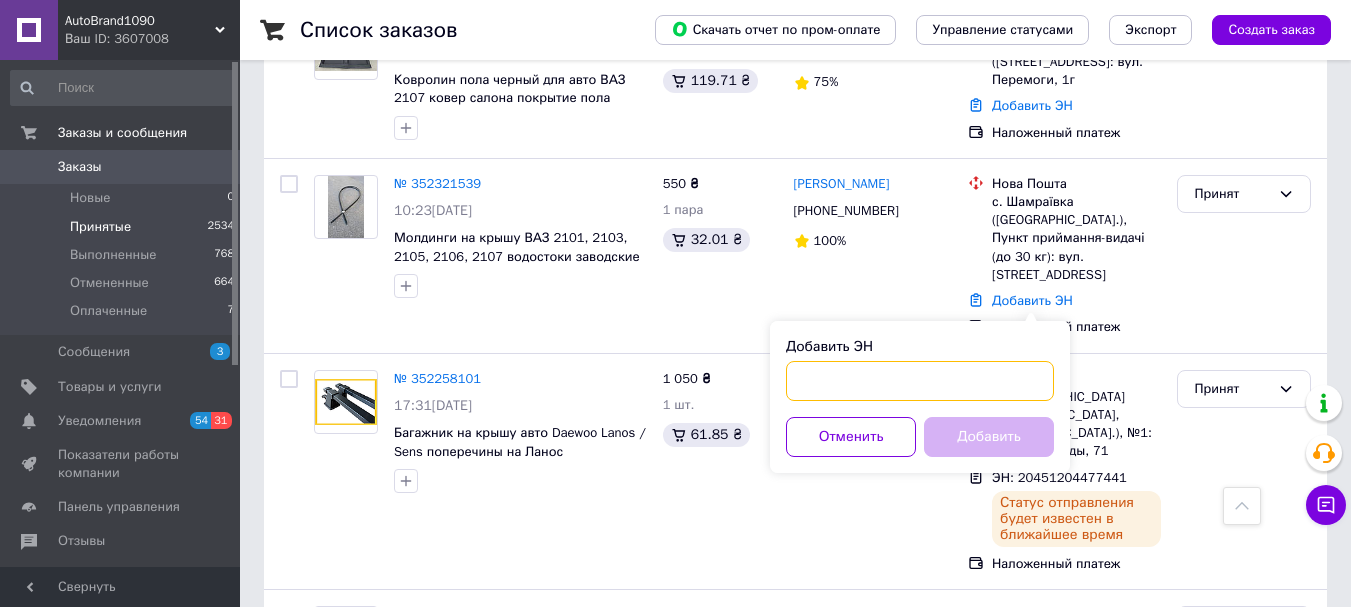 click on "Добавить ЭН" at bounding box center (920, 381) 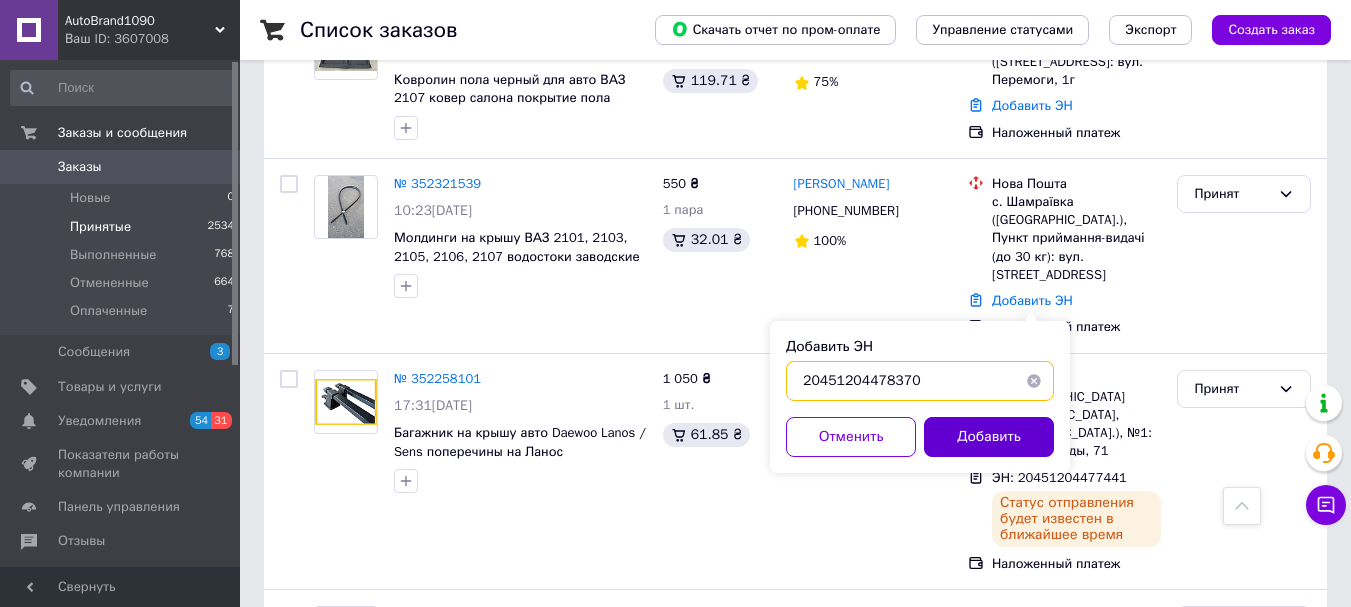type on "20451204478370" 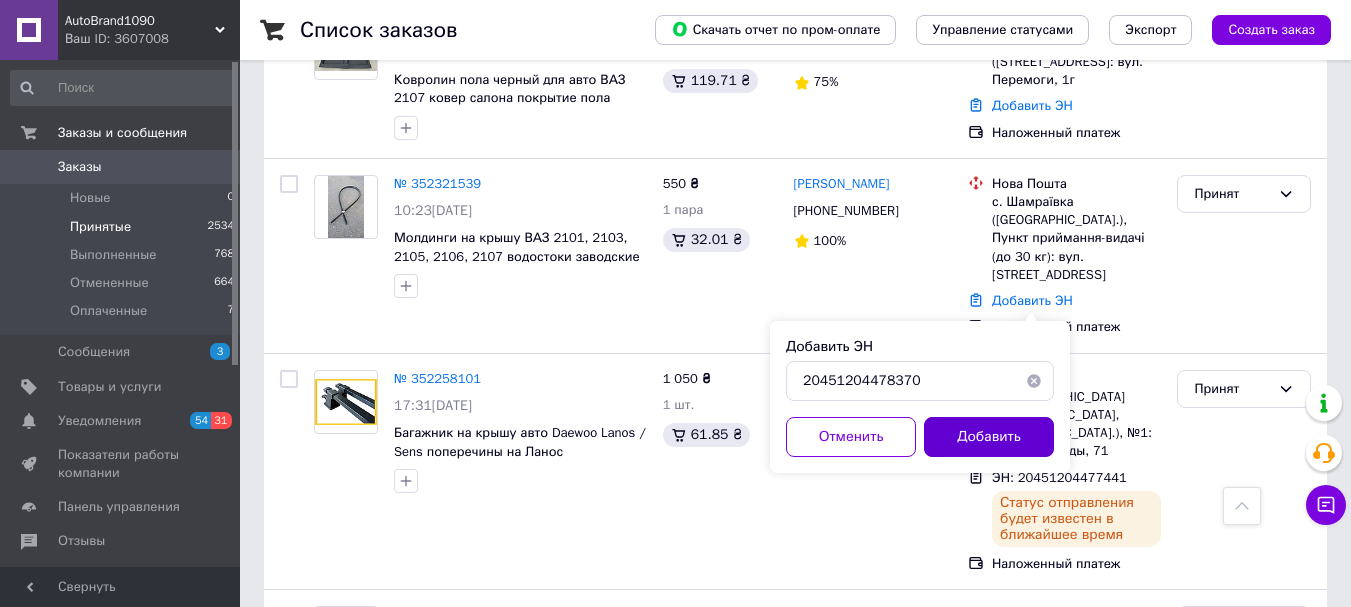 click on "Добавить" at bounding box center [989, 437] 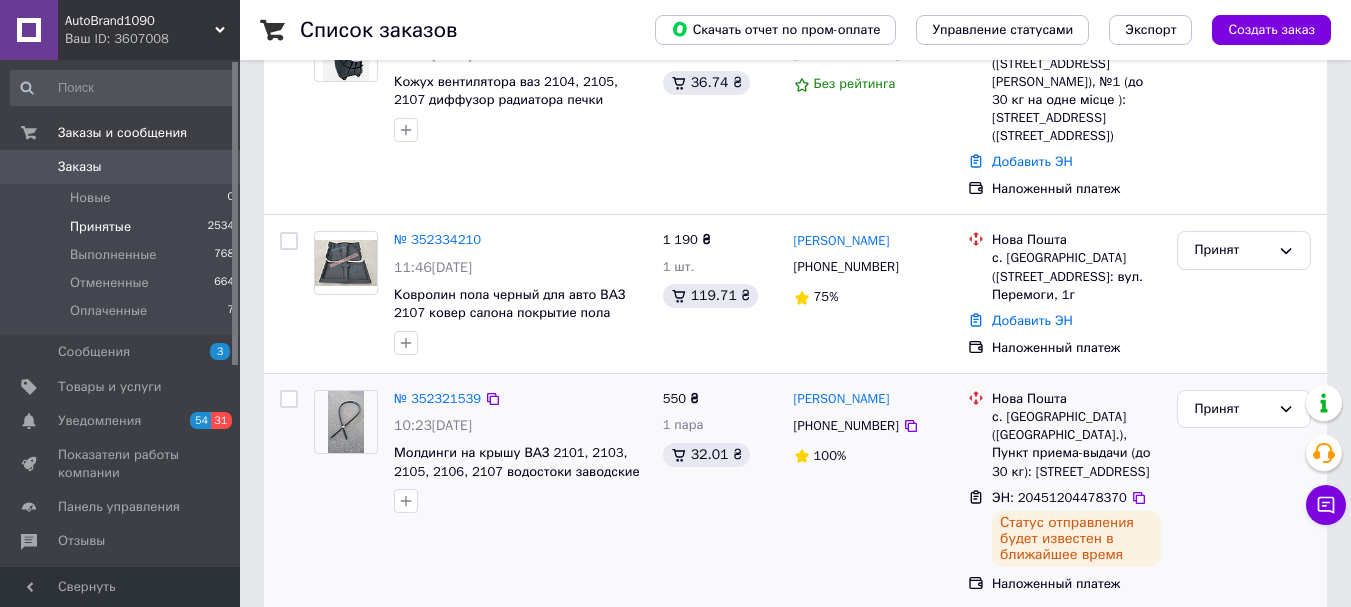 scroll, scrollTop: 333, scrollLeft: 0, axis: vertical 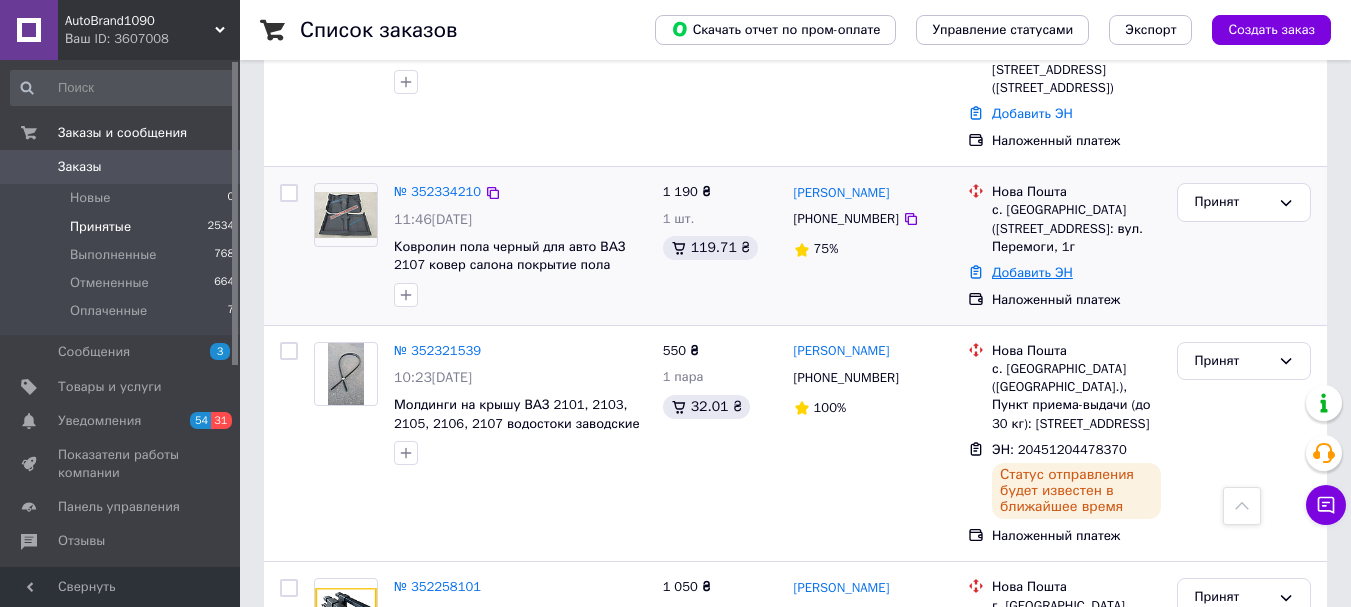 click on "Добавить ЭН" at bounding box center [1032, 272] 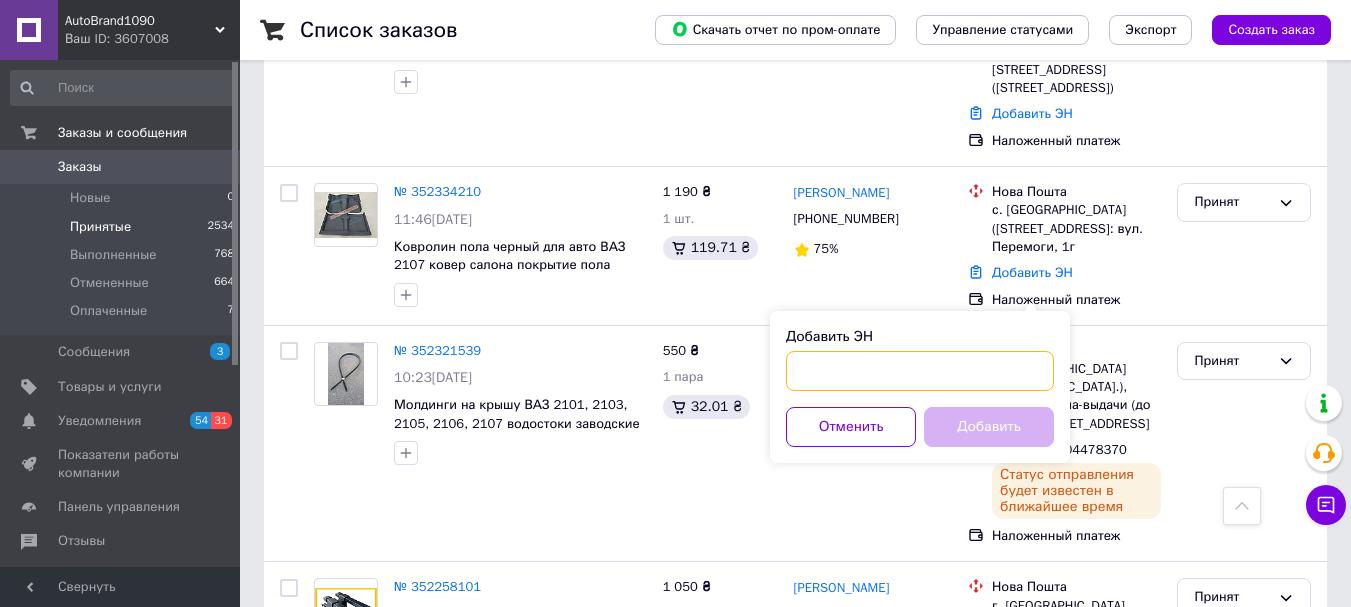 click on "Добавить ЭН" at bounding box center (920, 371) 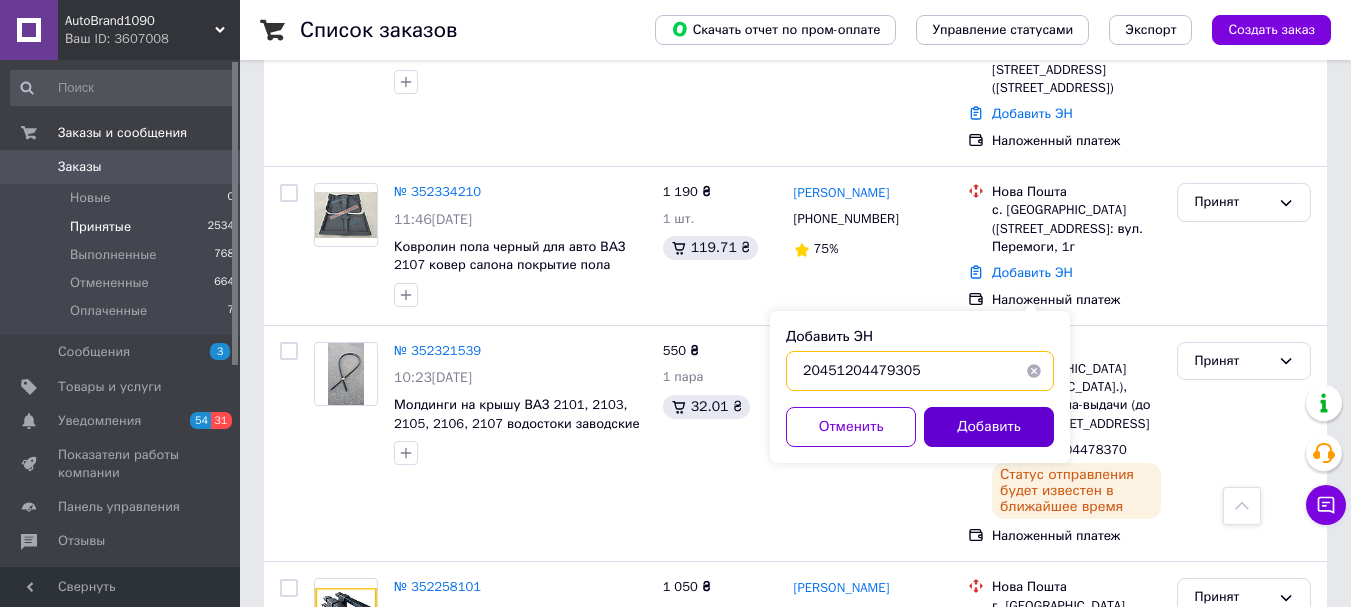 type on "20451204479305" 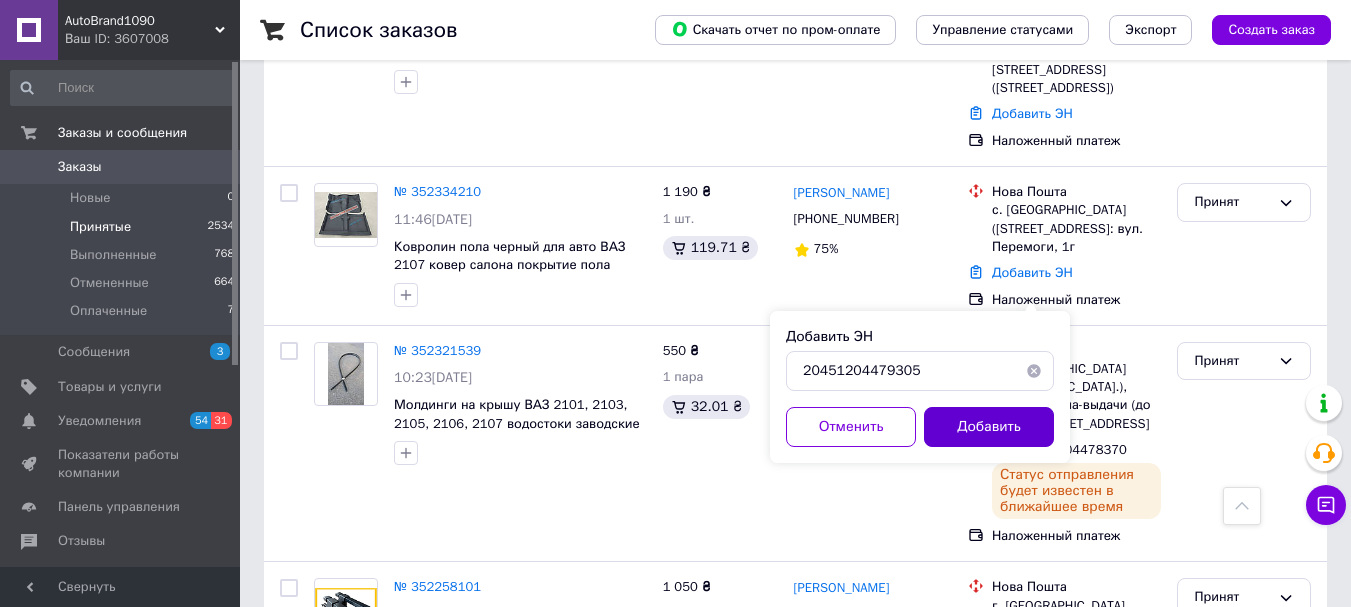 click on "Добавить" at bounding box center [989, 427] 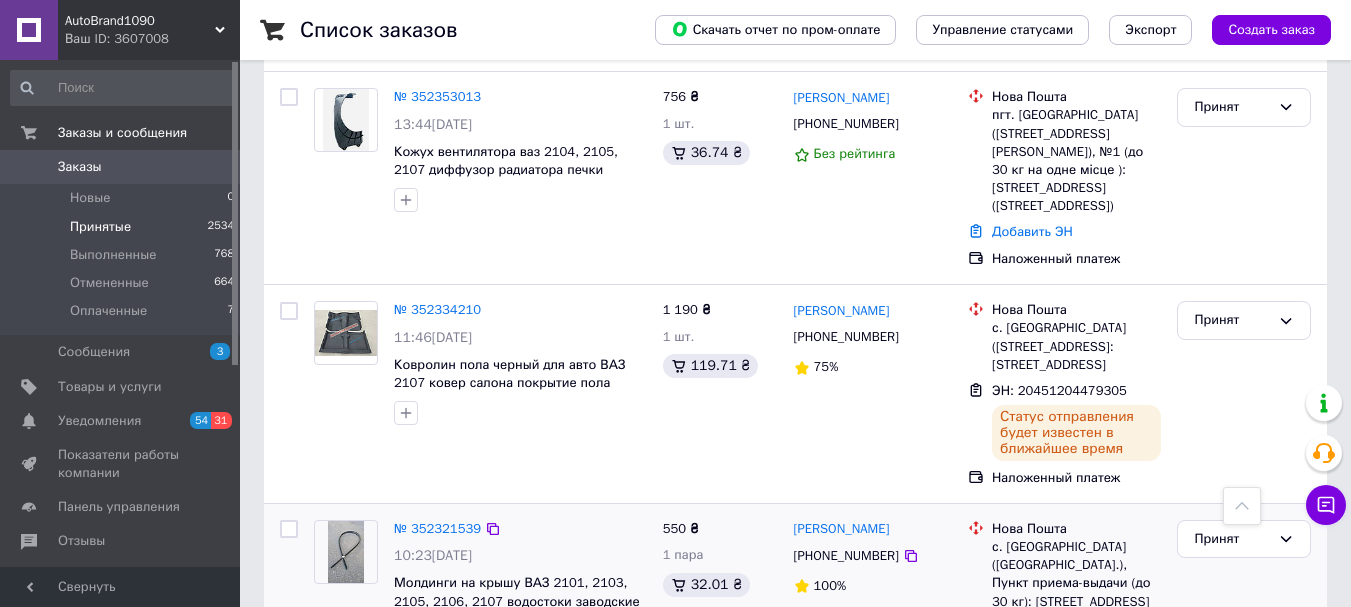scroll, scrollTop: 167, scrollLeft: 0, axis: vertical 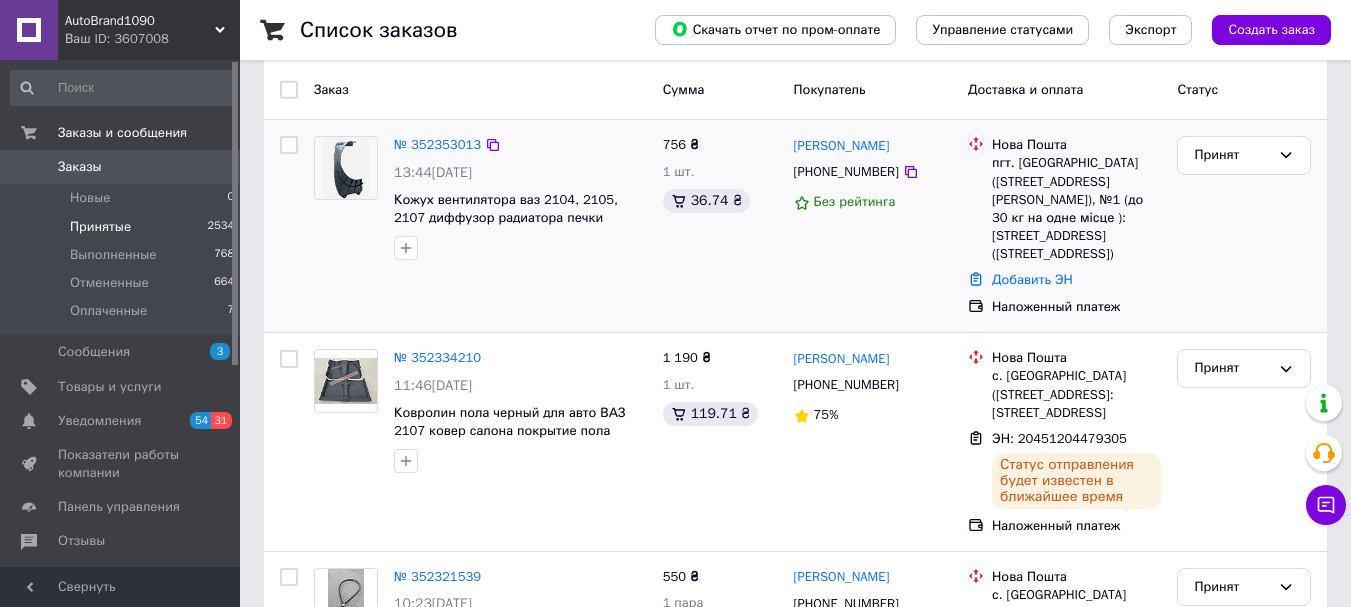 click on "Добавить ЭН" at bounding box center [1076, 280] 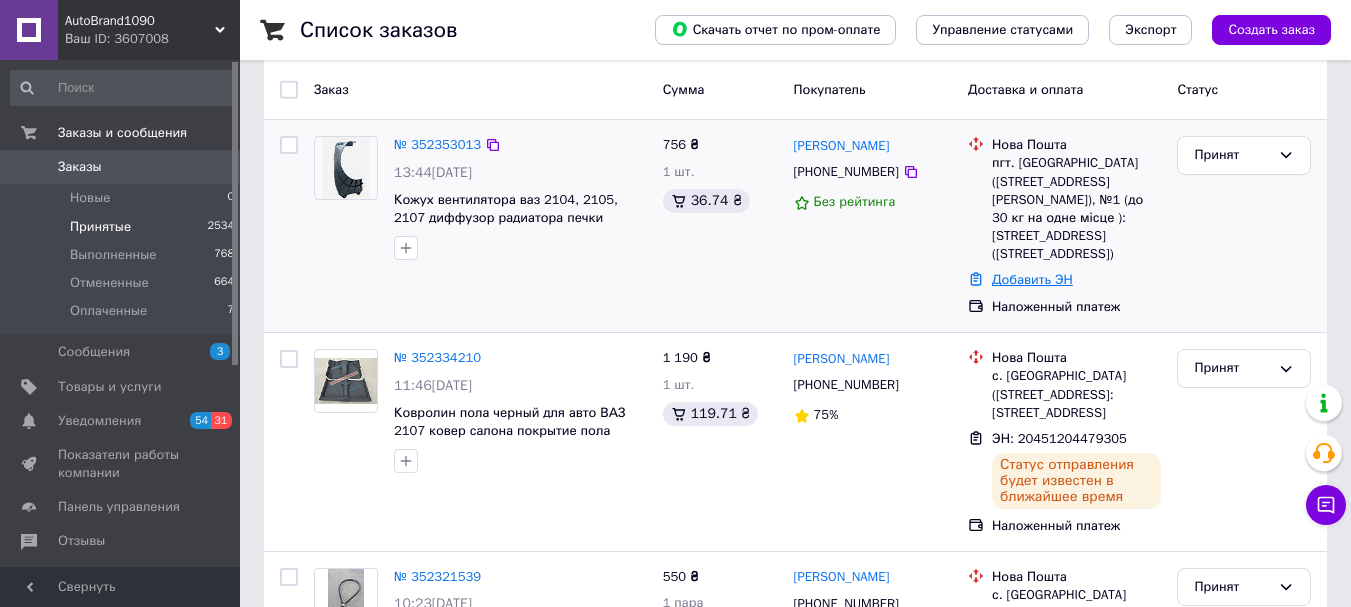 click on "Добавить ЭН" at bounding box center (1032, 279) 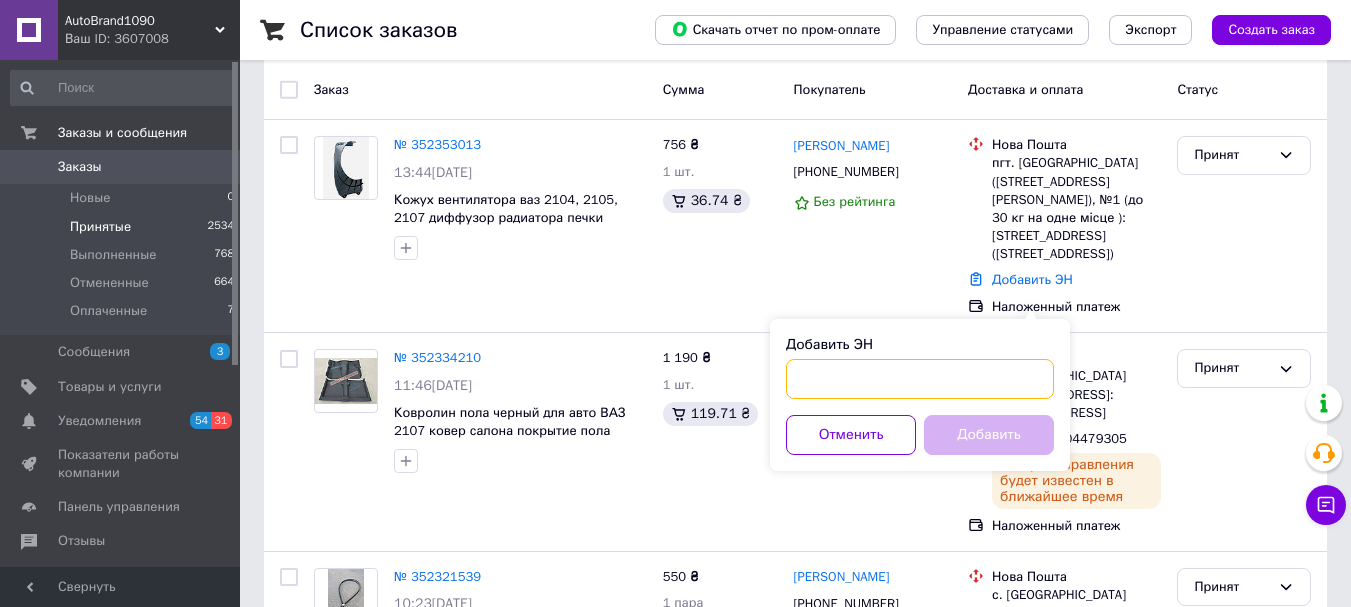 click on "Добавить ЭН" at bounding box center [920, 379] 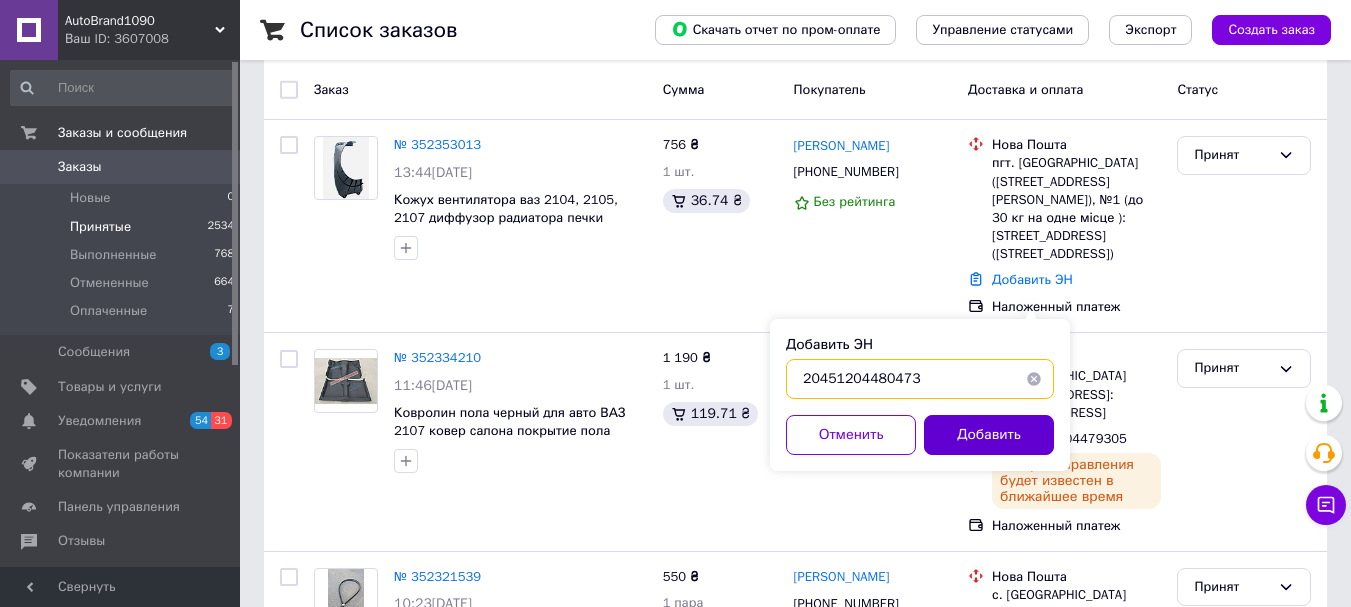 type on "20451204480473" 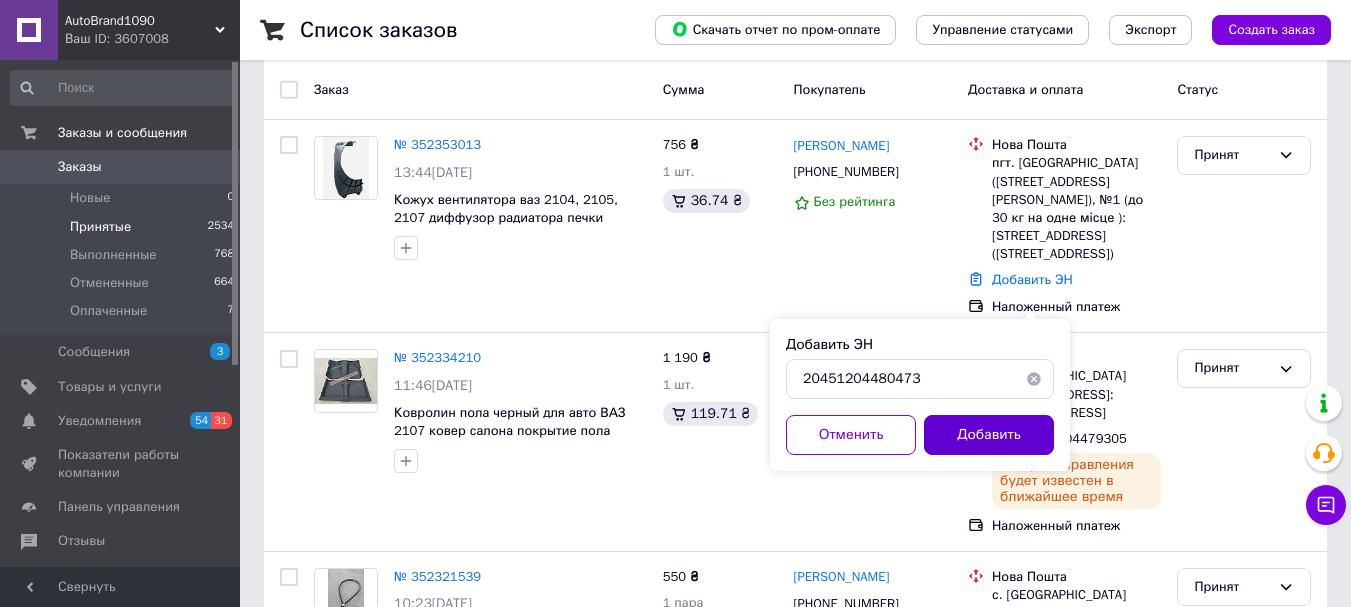 click on "Добавить" at bounding box center [989, 435] 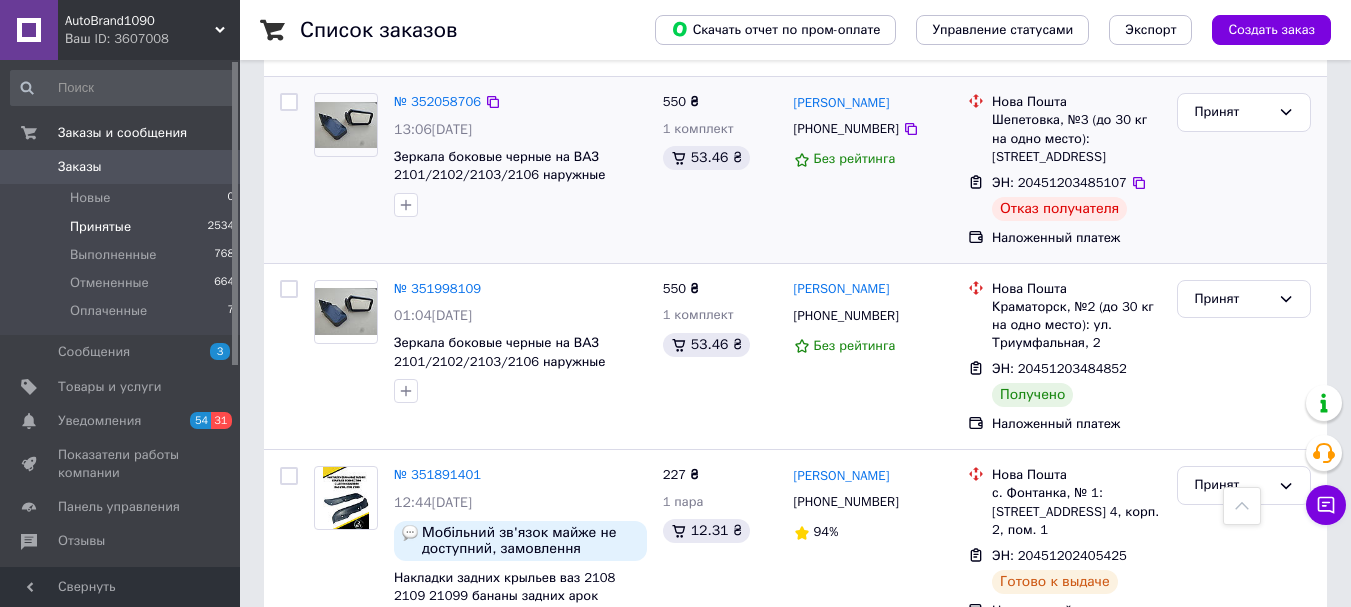 scroll, scrollTop: 1500, scrollLeft: 0, axis: vertical 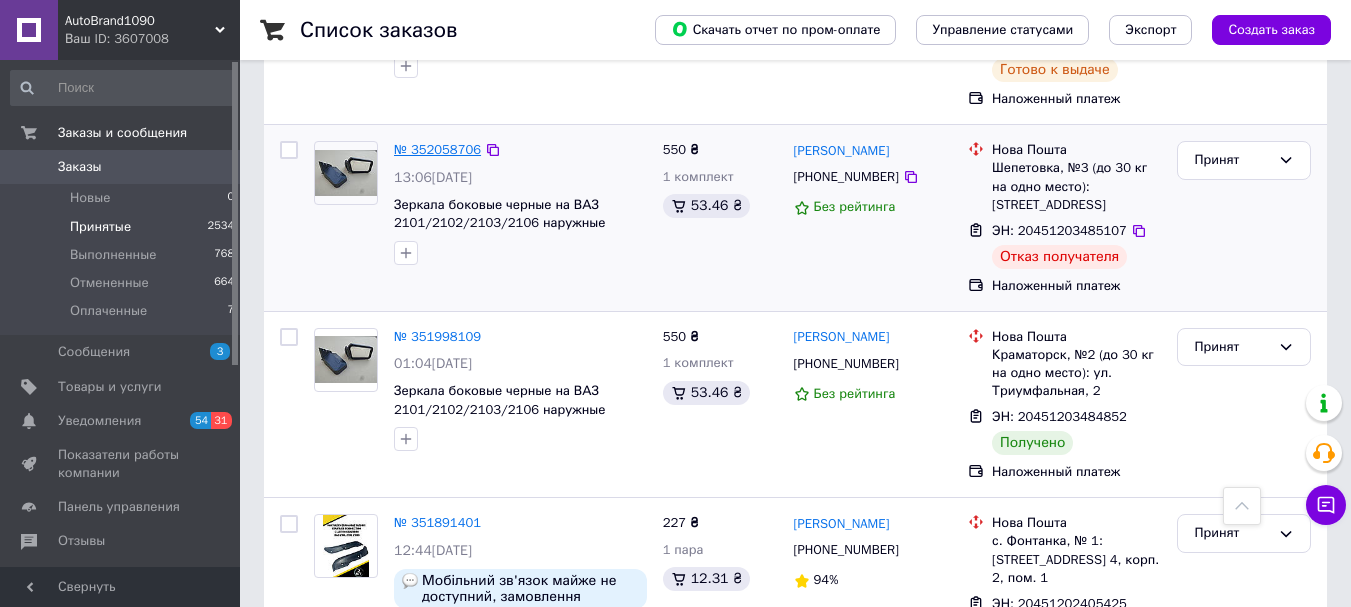 click on "№ 352058706" at bounding box center (437, 149) 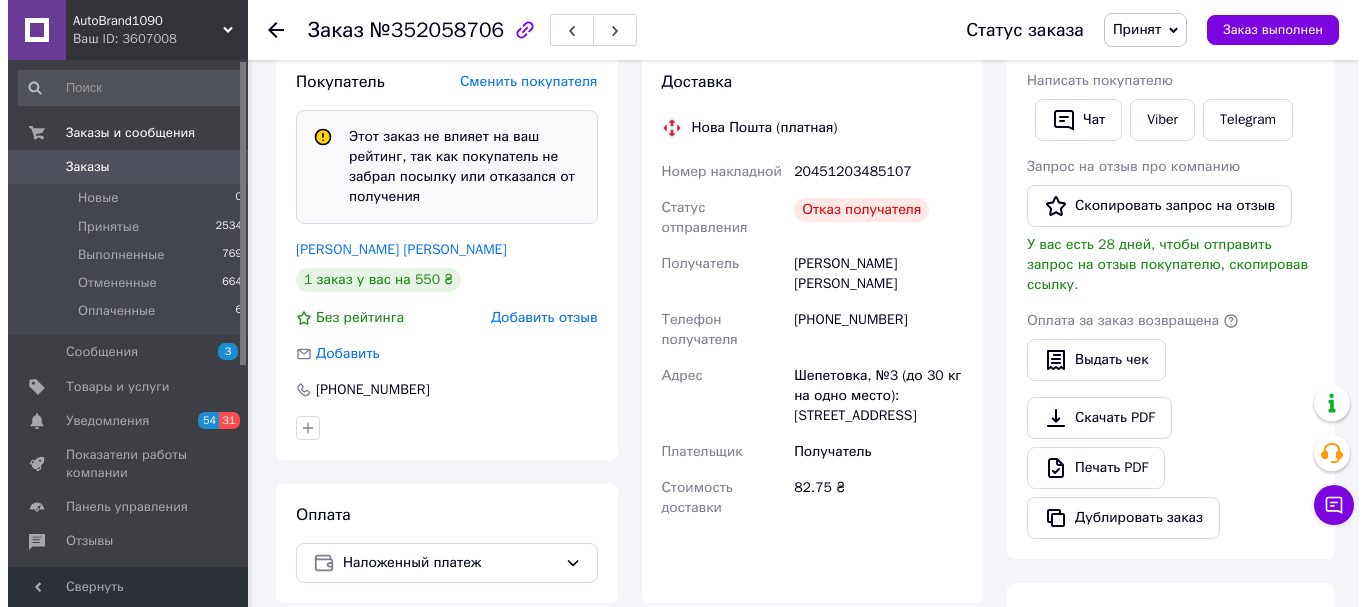 scroll, scrollTop: 500, scrollLeft: 0, axis: vertical 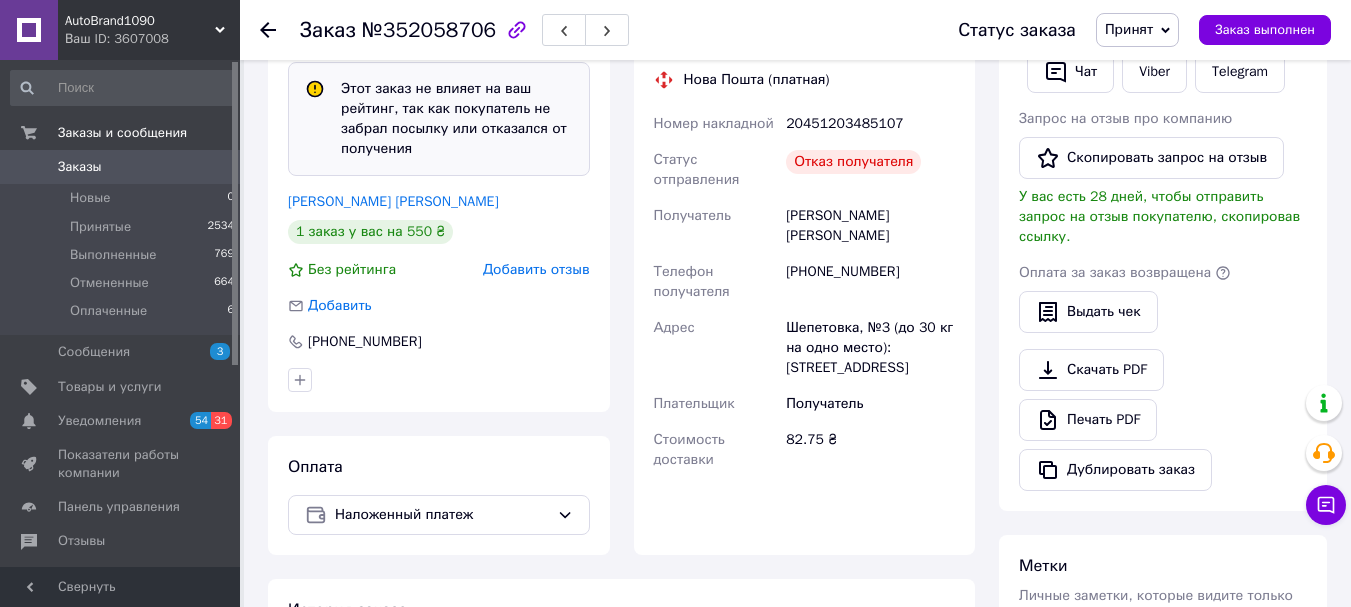 click on "Добавить отзыв" at bounding box center [536, 269] 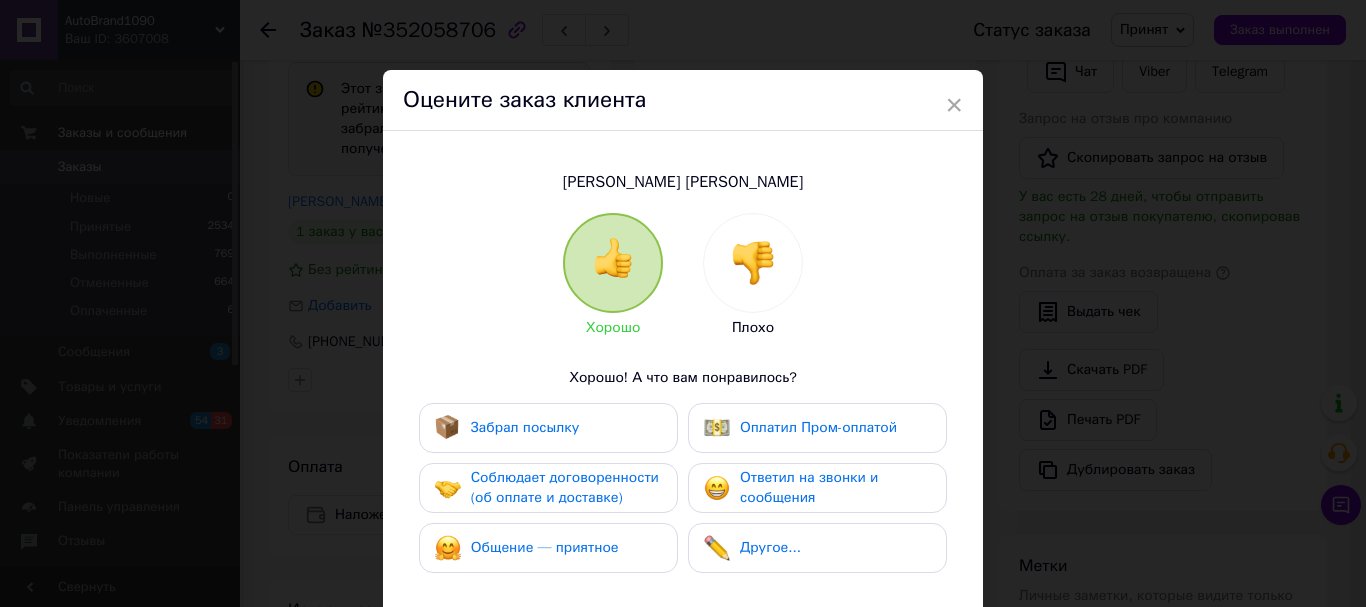 drag, startPoint x: 711, startPoint y: 247, endPoint x: 729, endPoint y: 247, distance: 18 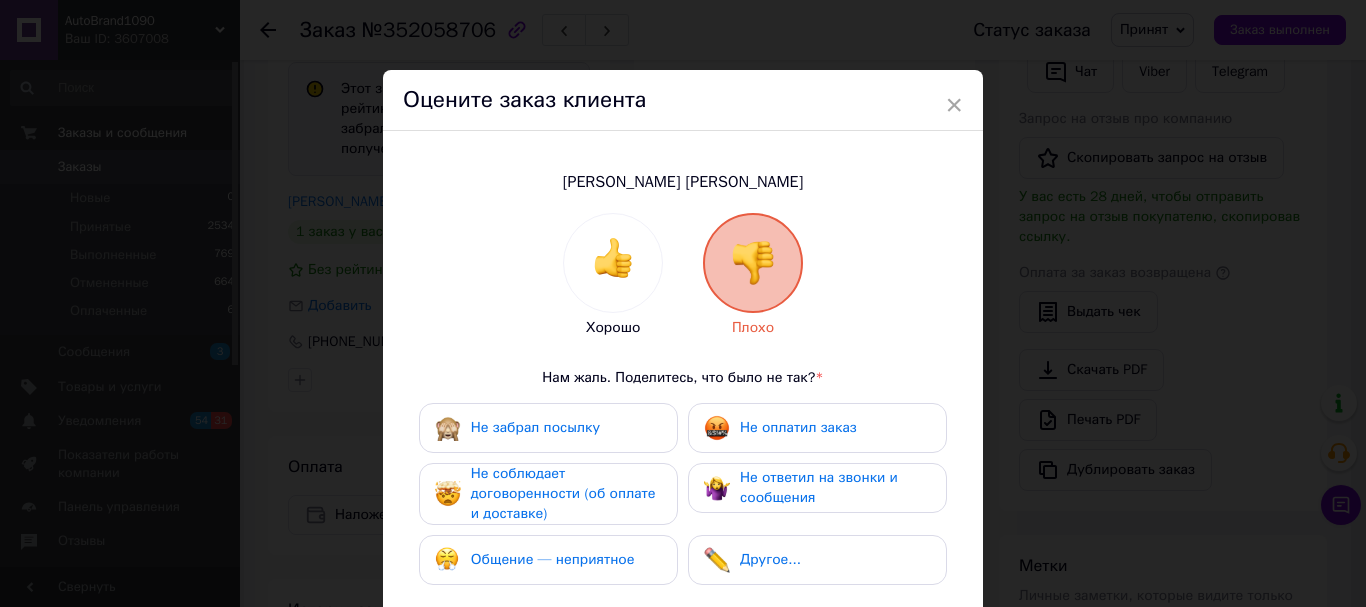 click at bounding box center [753, 263] 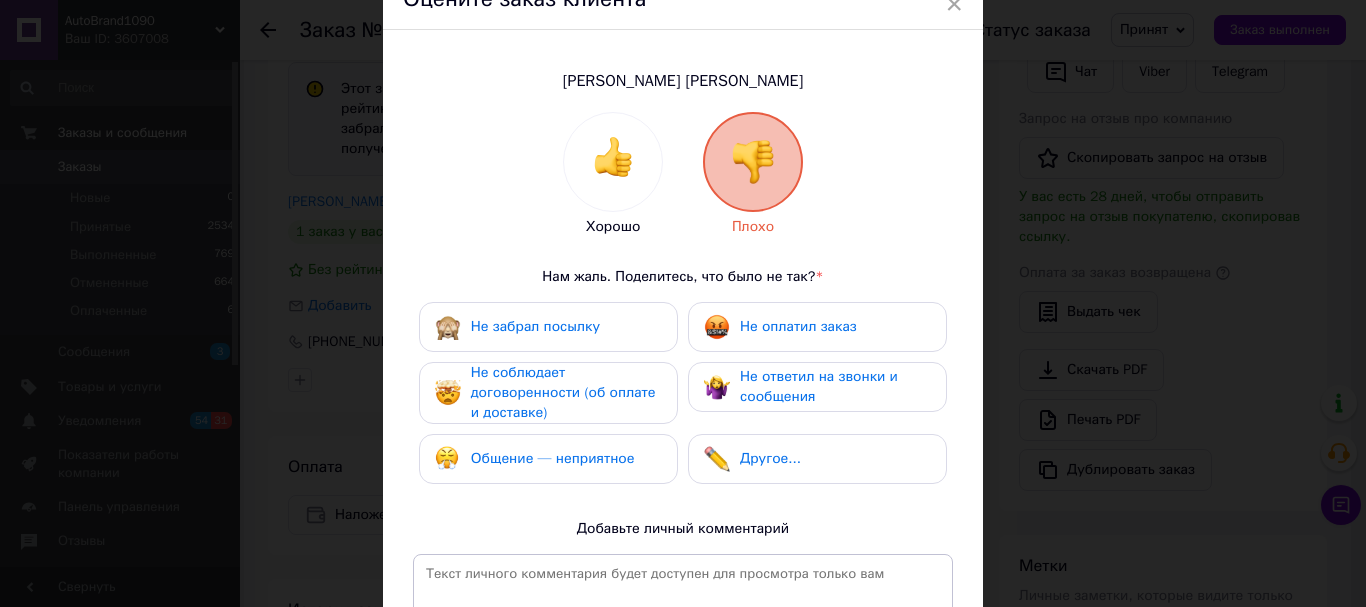 scroll, scrollTop: 167, scrollLeft: 0, axis: vertical 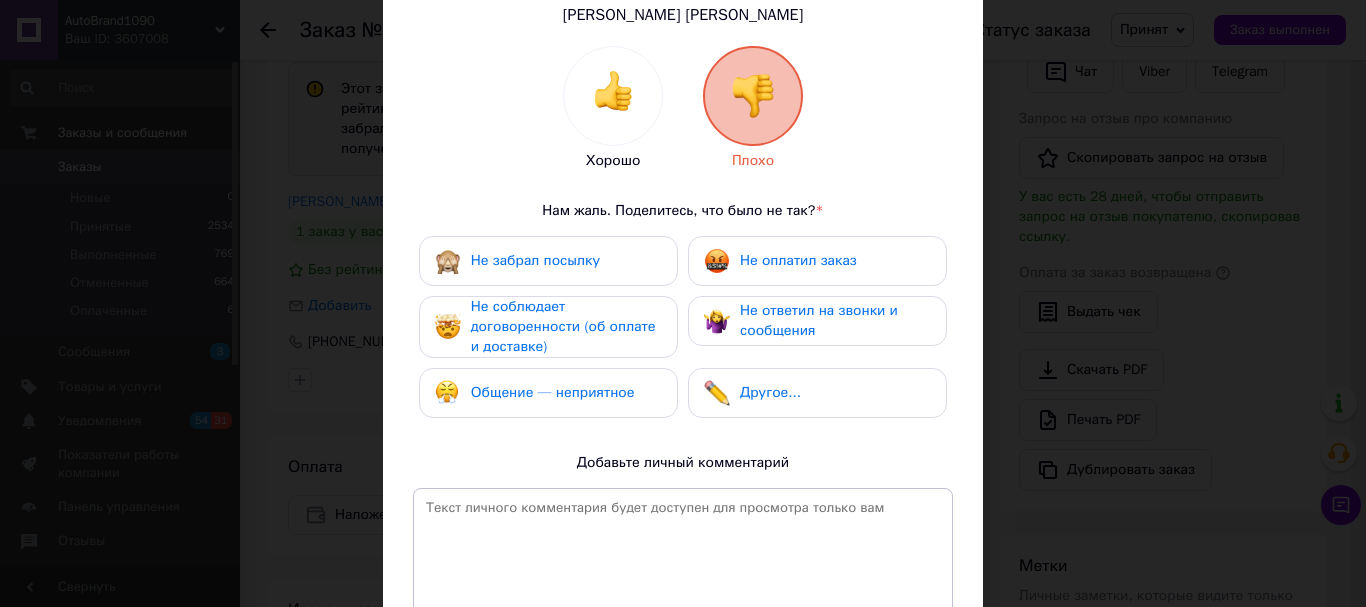 click on "Не забрал посылку" at bounding box center [548, 261] 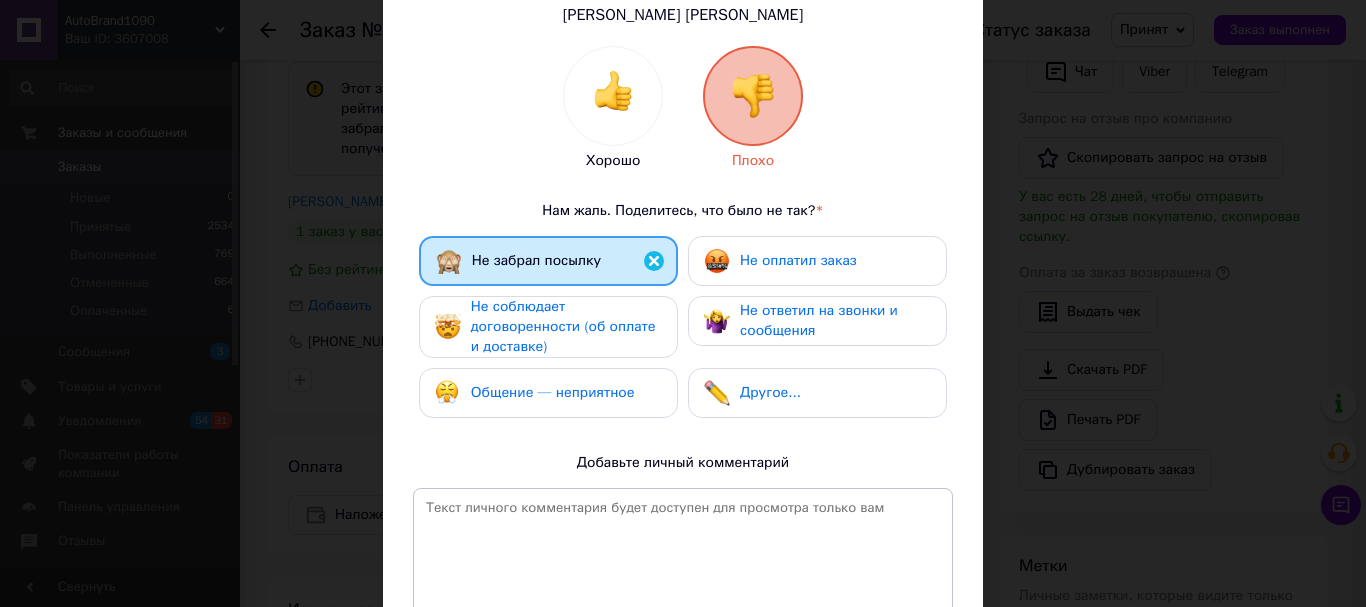 click on "Не оплатил заказ" at bounding box center [798, 260] 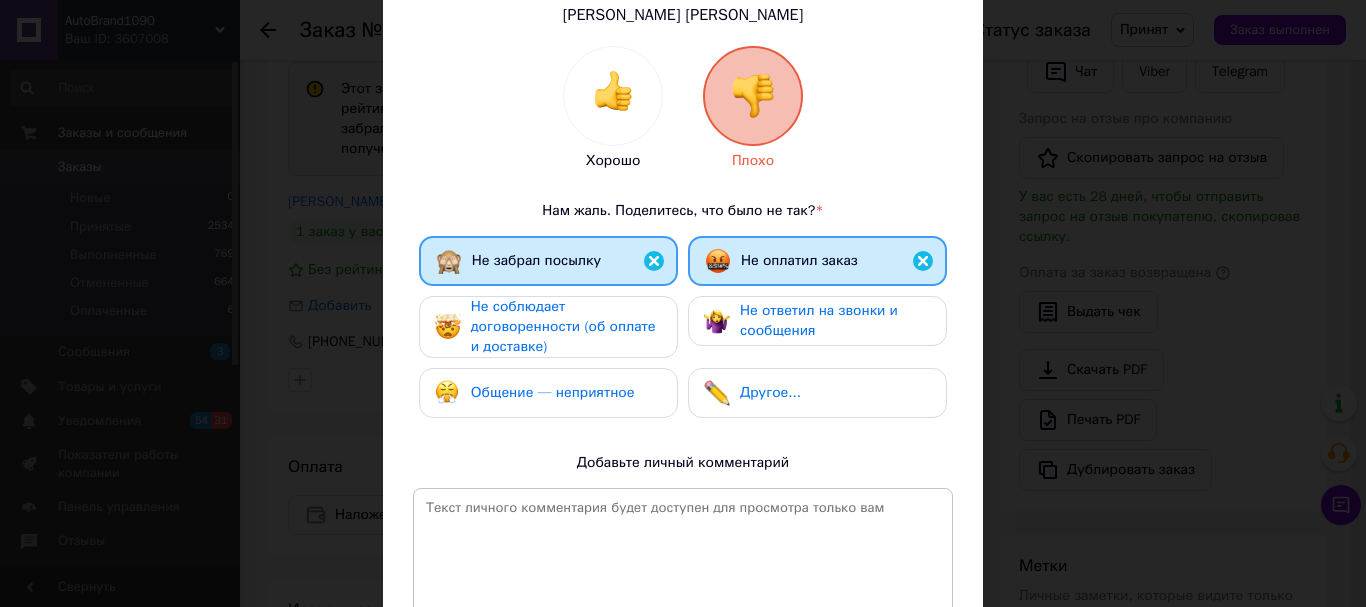 click on "Не соблюдает договоренности (об оплате и доставке)" at bounding box center [563, 326] 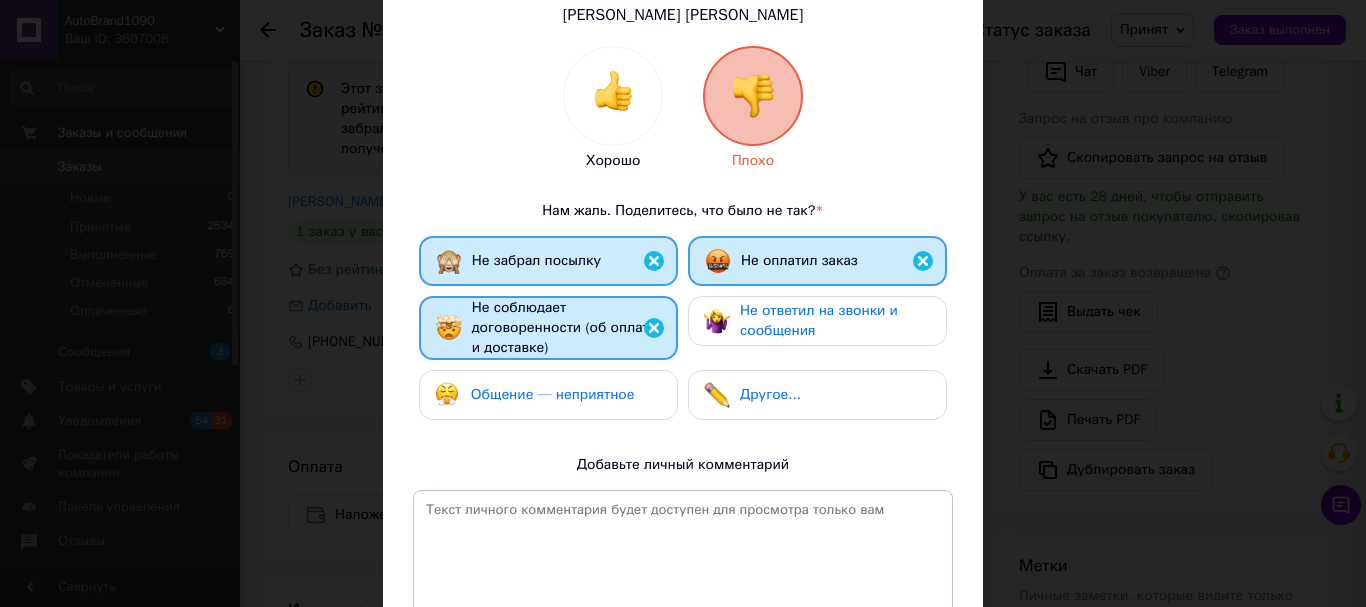 click on "Не ответил на звонки и сообщения" at bounding box center [819, 320] 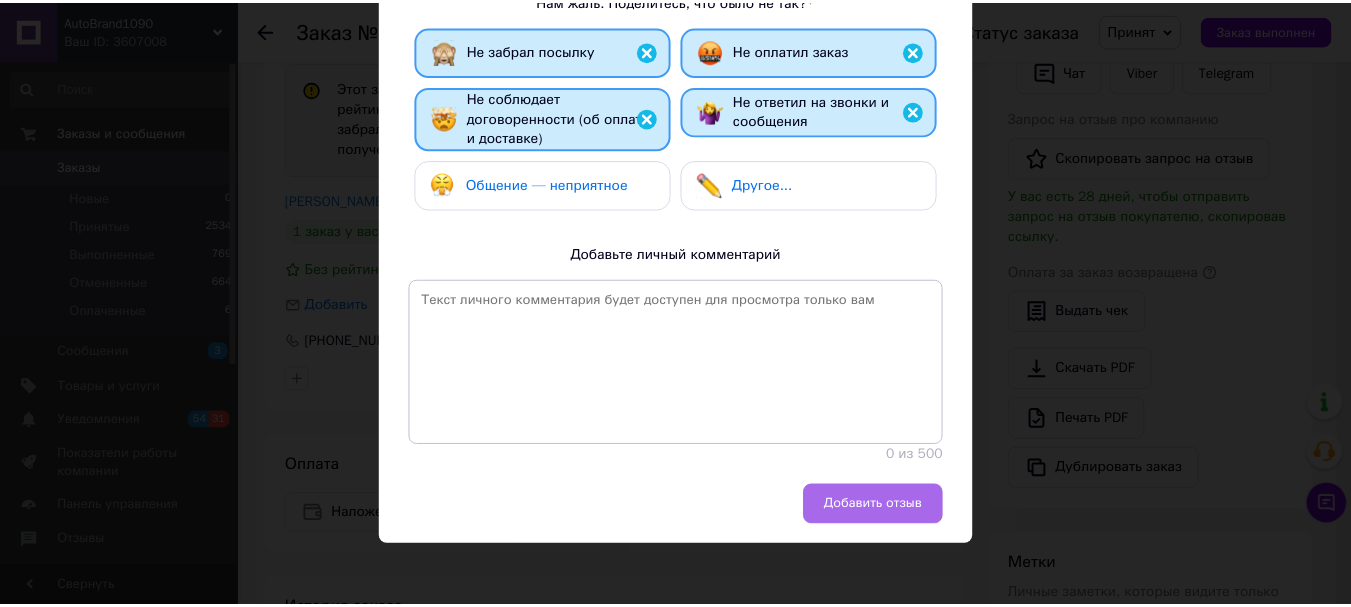 scroll, scrollTop: 378, scrollLeft: 0, axis: vertical 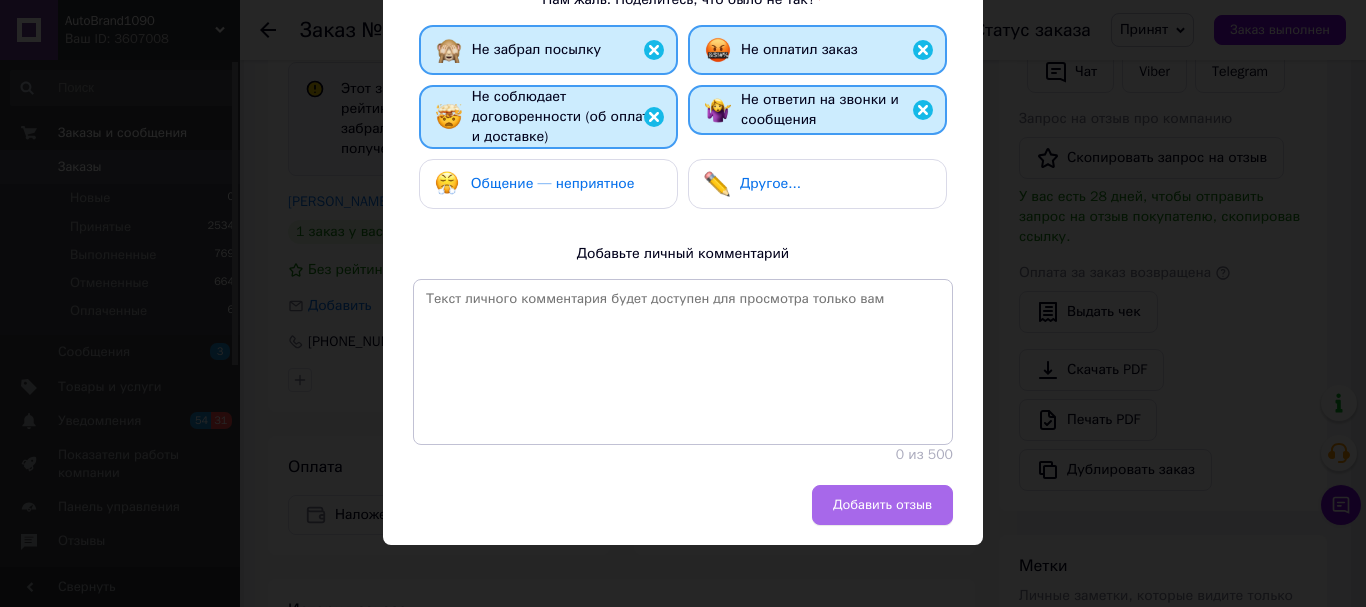 click on "Добавить отзыв" at bounding box center (882, 505) 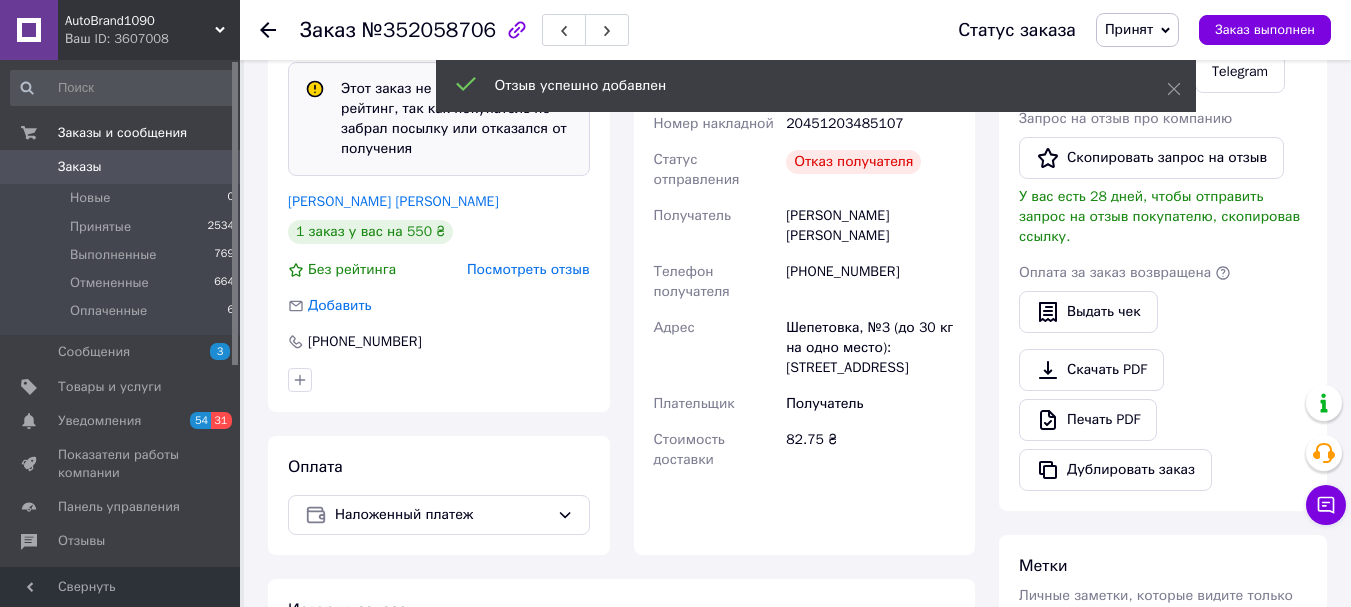 scroll, scrollTop: 333, scrollLeft: 0, axis: vertical 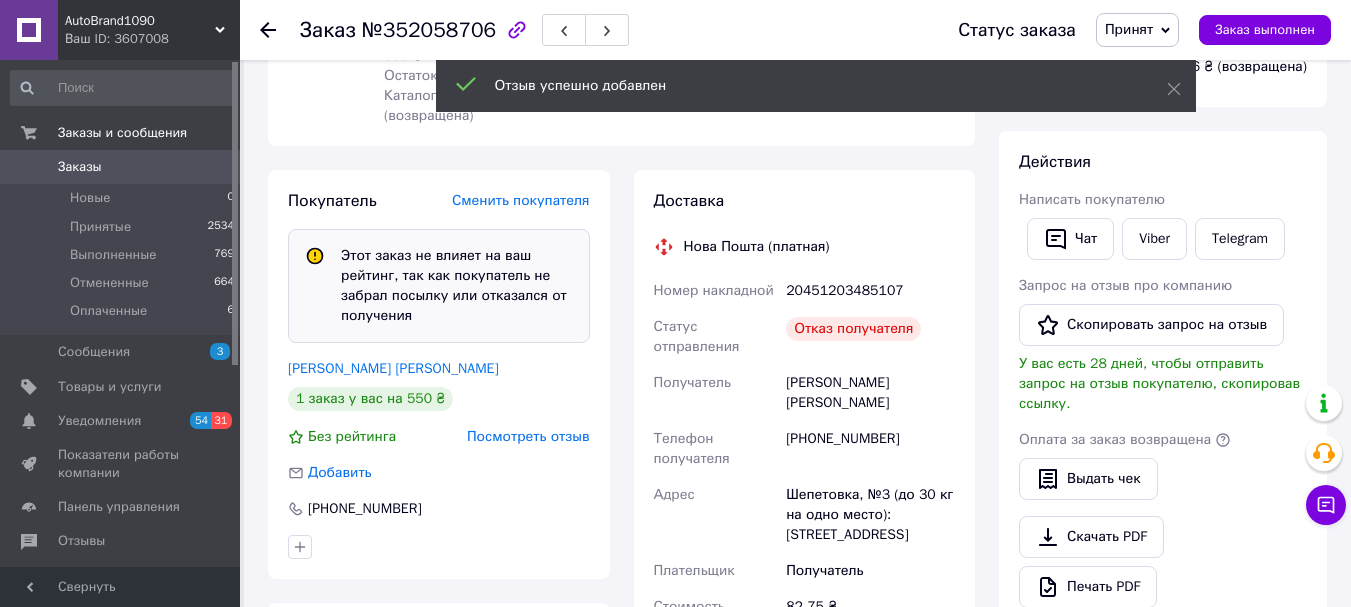 click on "20451203485107" at bounding box center (870, 291) 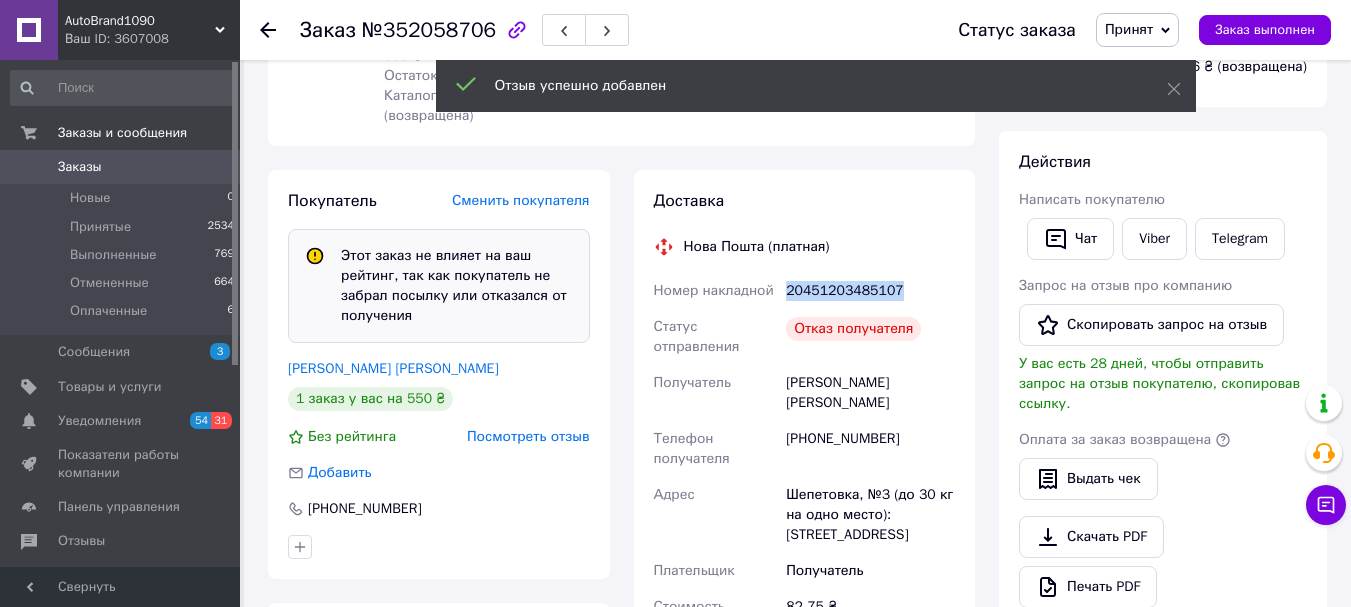 click on "20451203485107" at bounding box center (870, 291) 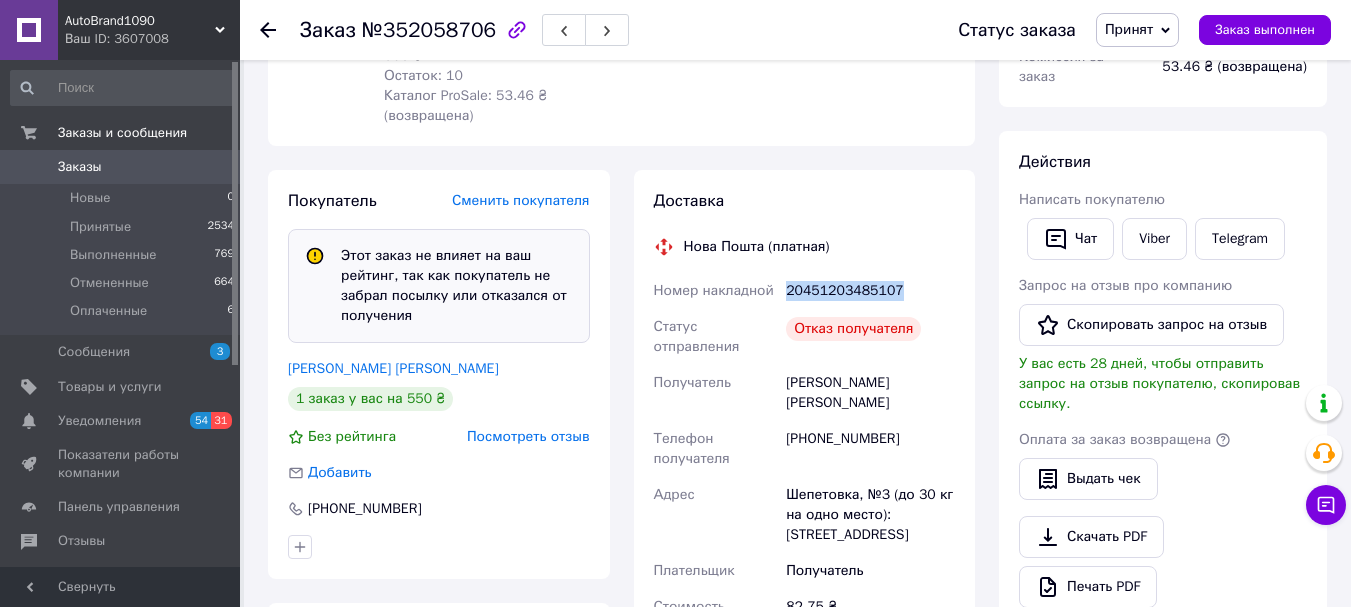 copy on "20451203485107" 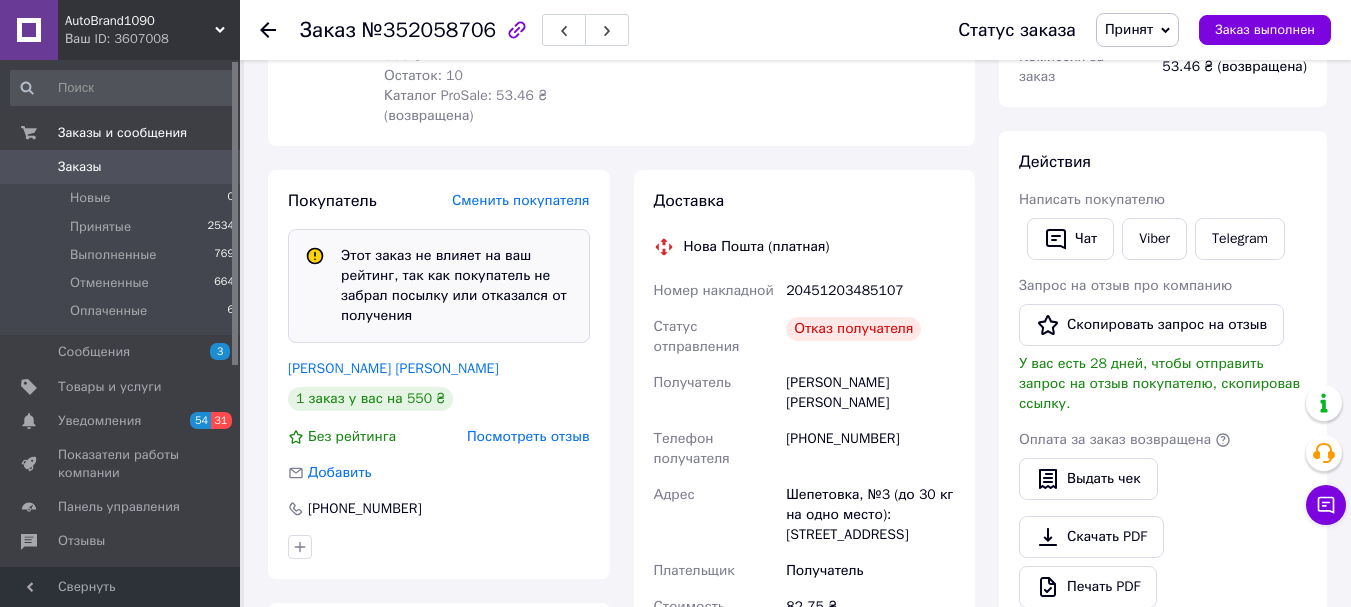click 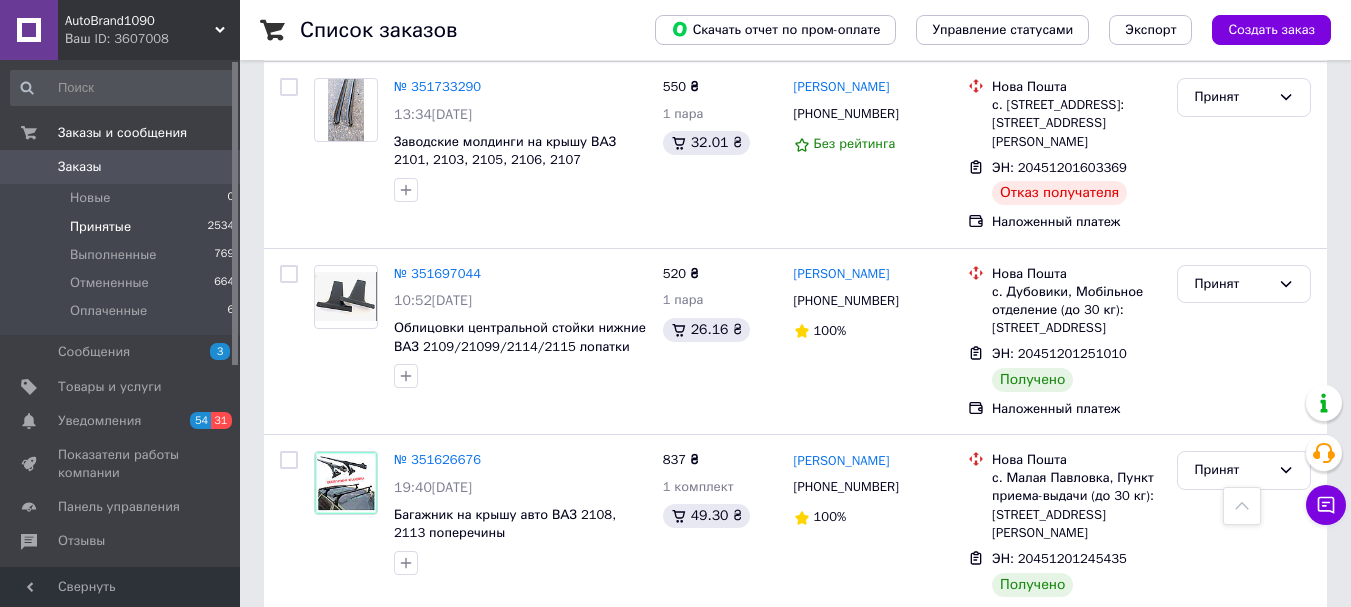 scroll, scrollTop: 2833, scrollLeft: 0, axis: vertical 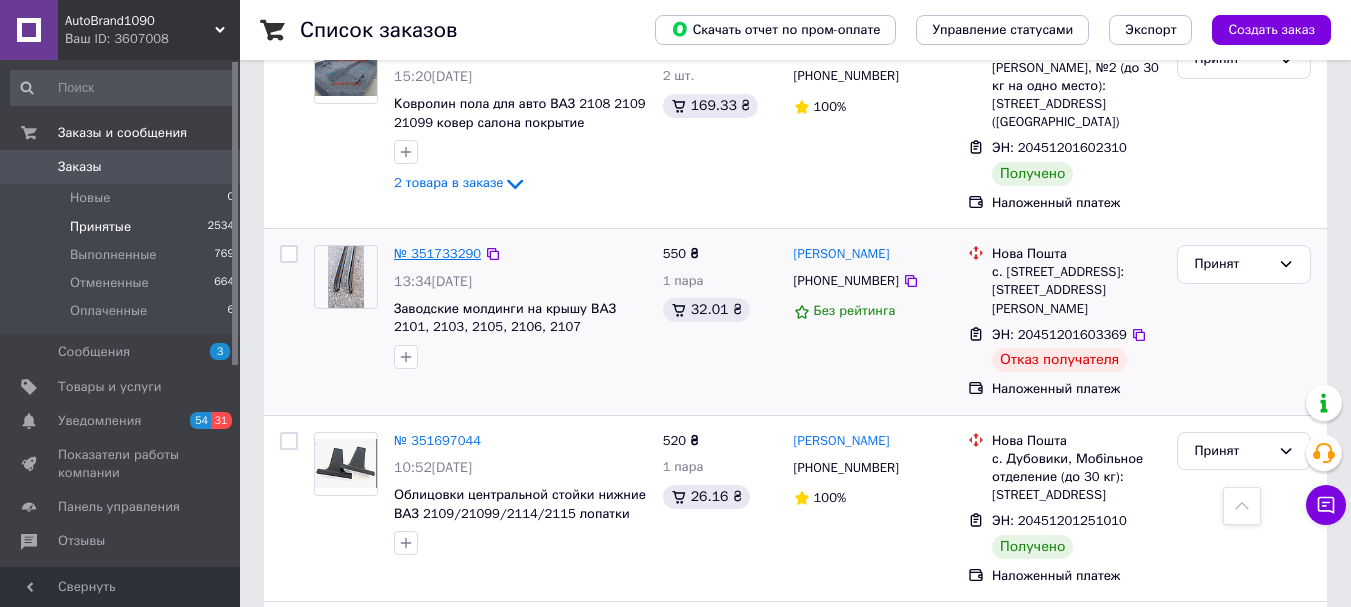 click on "№ 351733290" at bounding box center (437, 253) 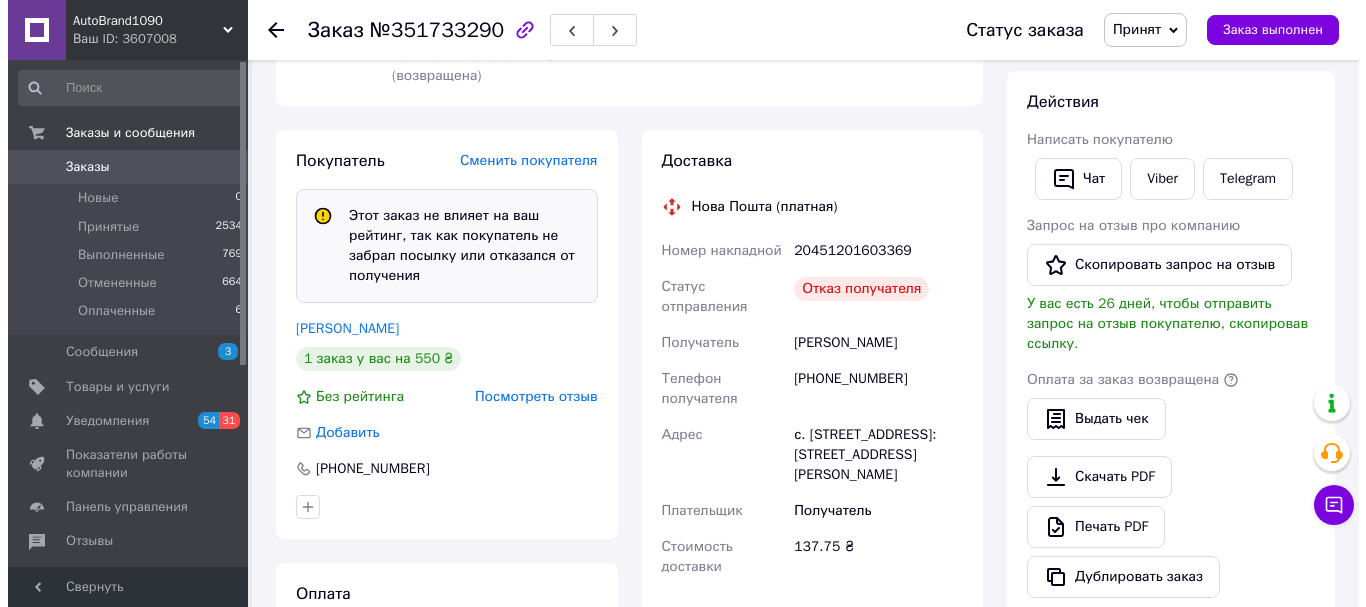 scroll, scrollTop: 353, scrollLeft: 0, axis: vertical 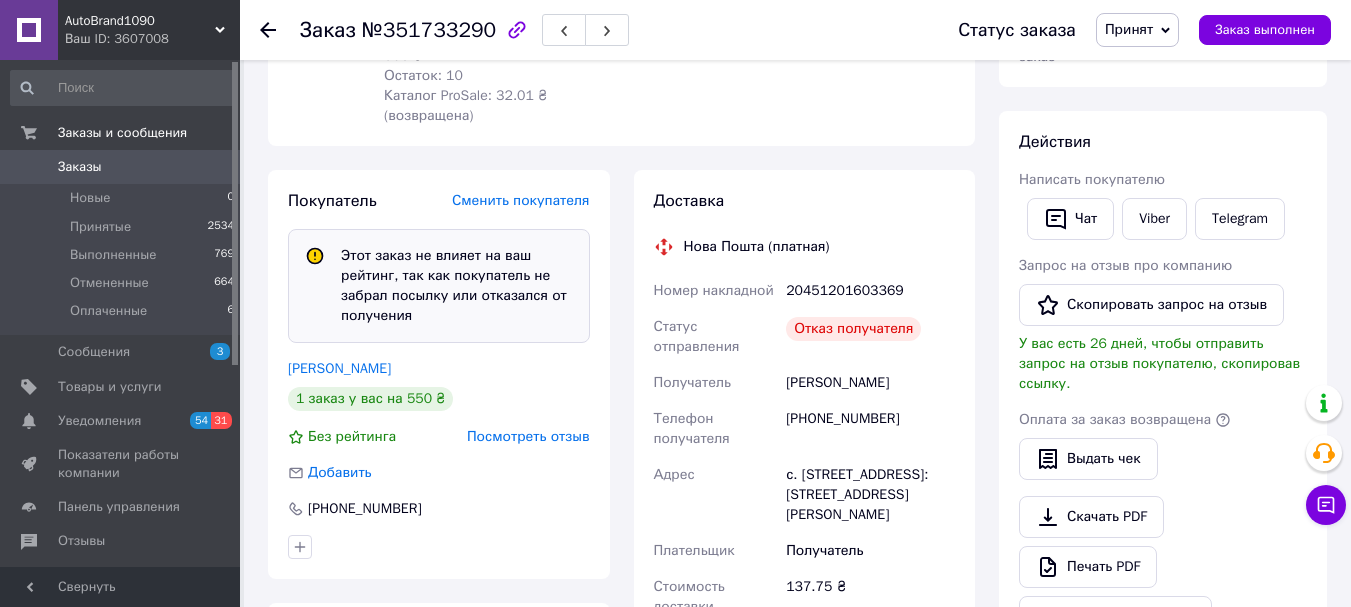 click on "Посмотреть отзыв" at bounding box center (528, 436) 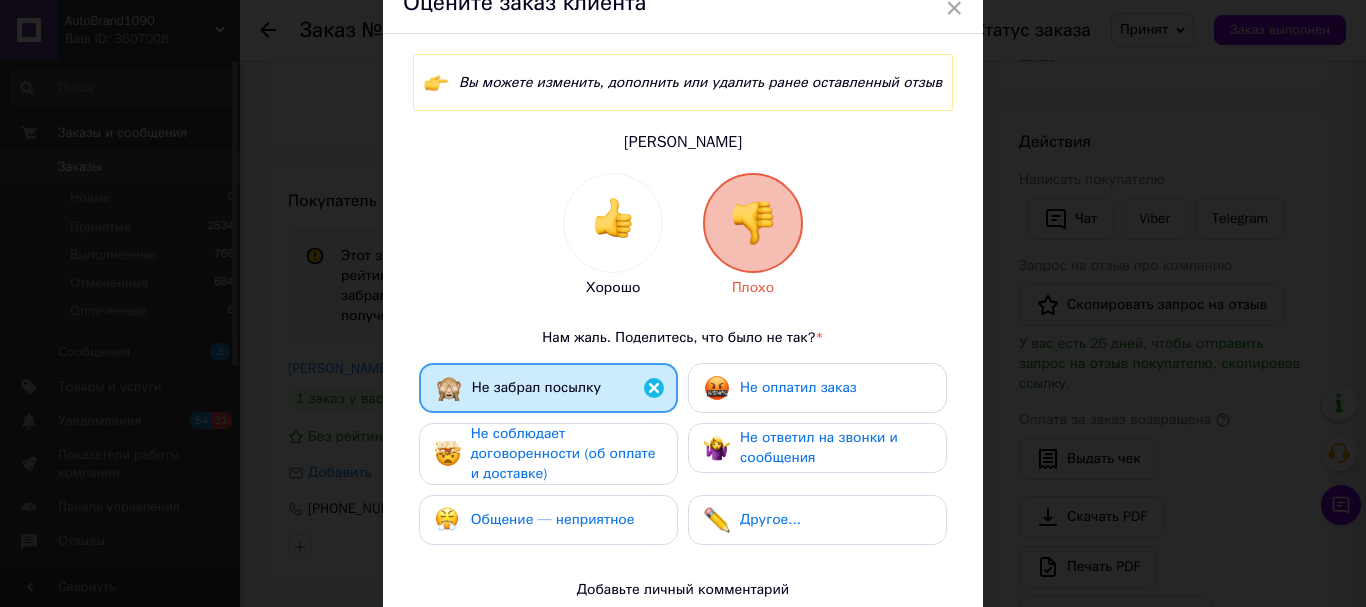 scroll, scrollTop: 167, scrollLeft: 0, axis: vertical 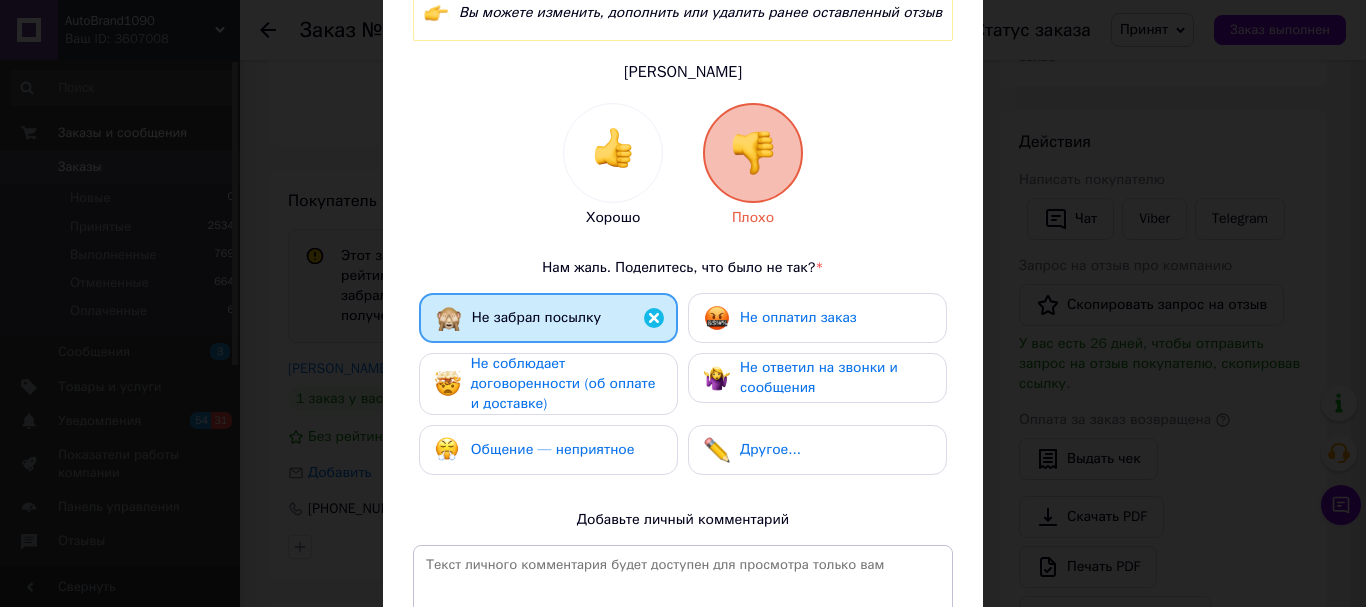 click on "Не оплатил заказ" at bounding box center [817, 318] 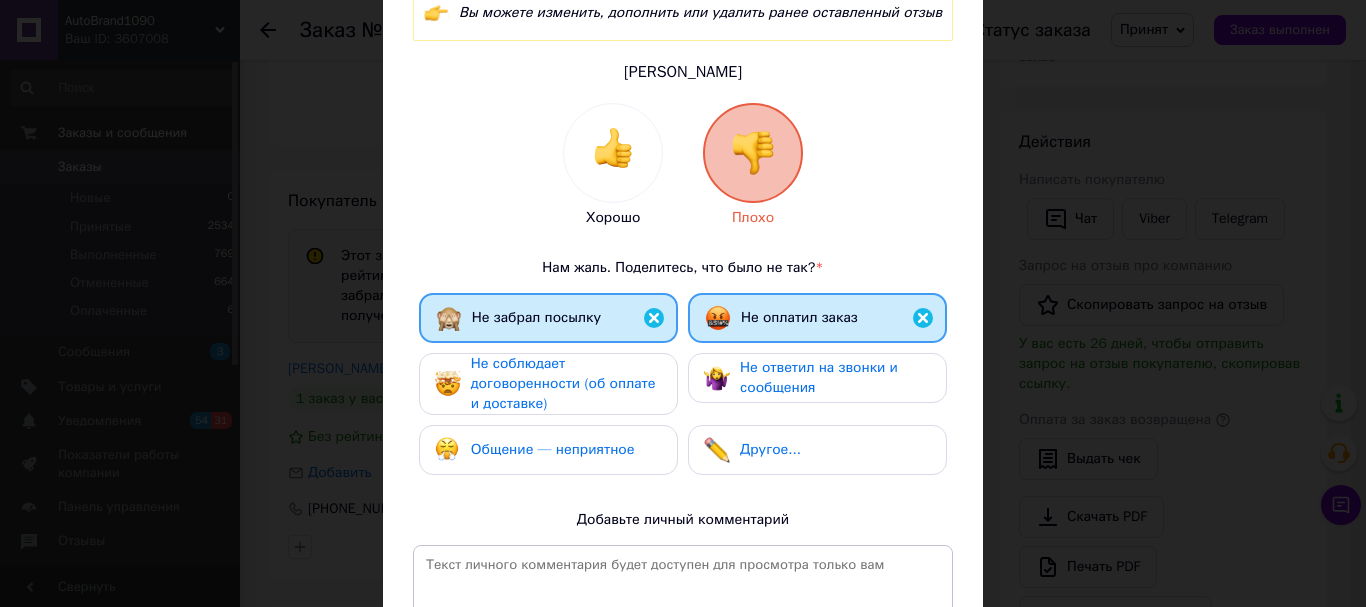 click on "Не соблюдает договоренности (об оплате и доставке)" at bounding box center [563, 383] 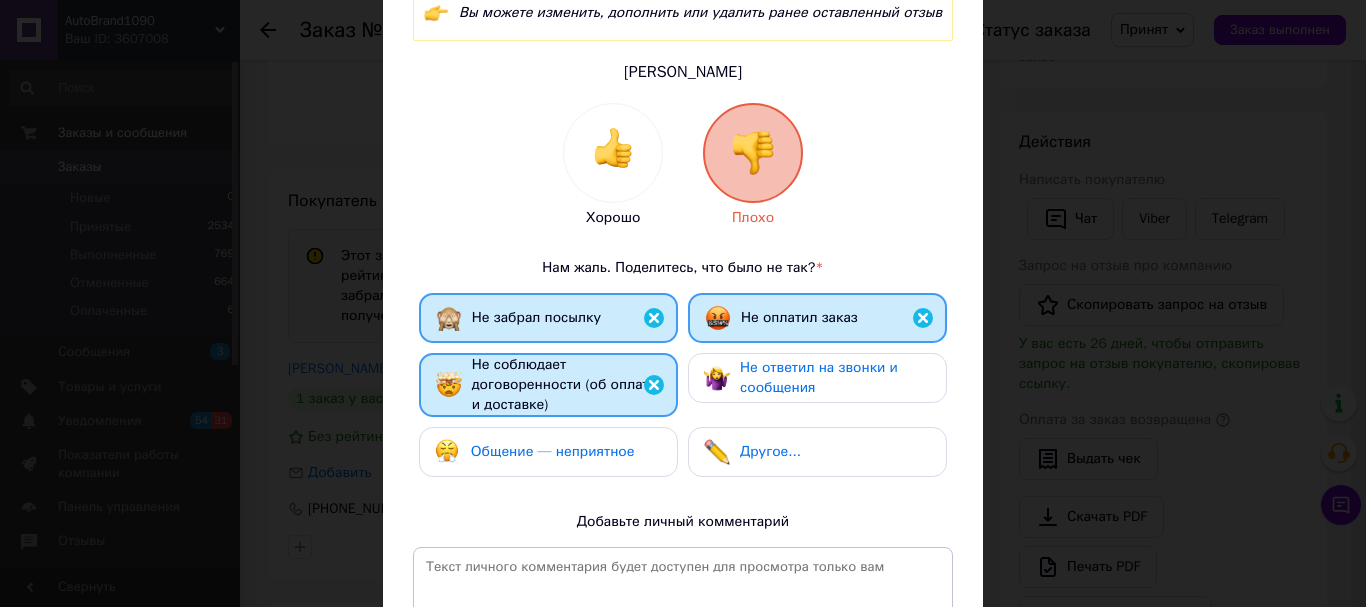 click on "Не ответил на звонки и сообщения" at bounding box center [819, 377] 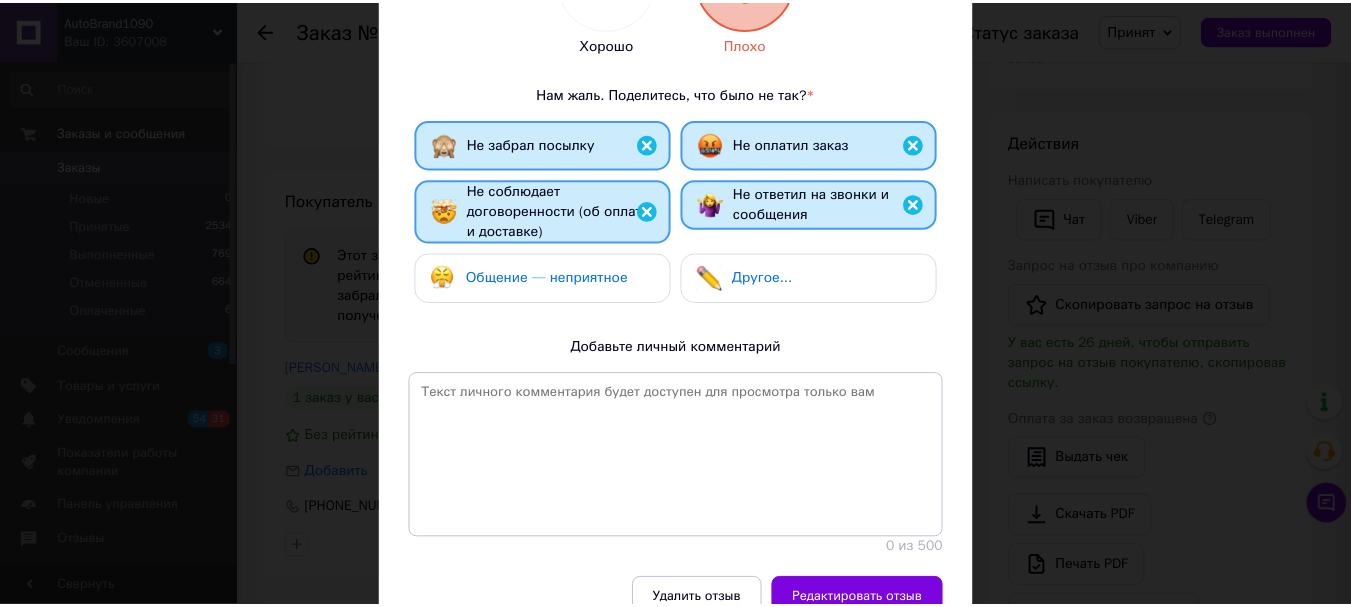 scroll, scrollTop: 435, scrollLeft: 0, axis: vertical 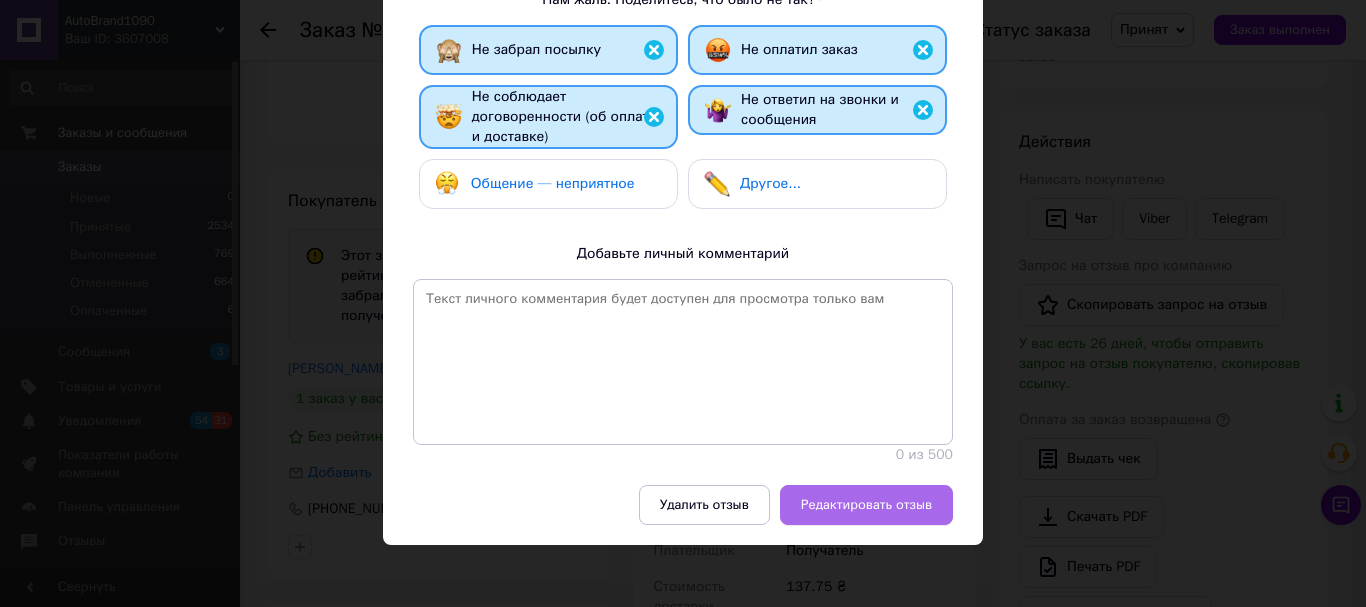 click on "Редактировать отзыв" at bounding box center (866, 505) 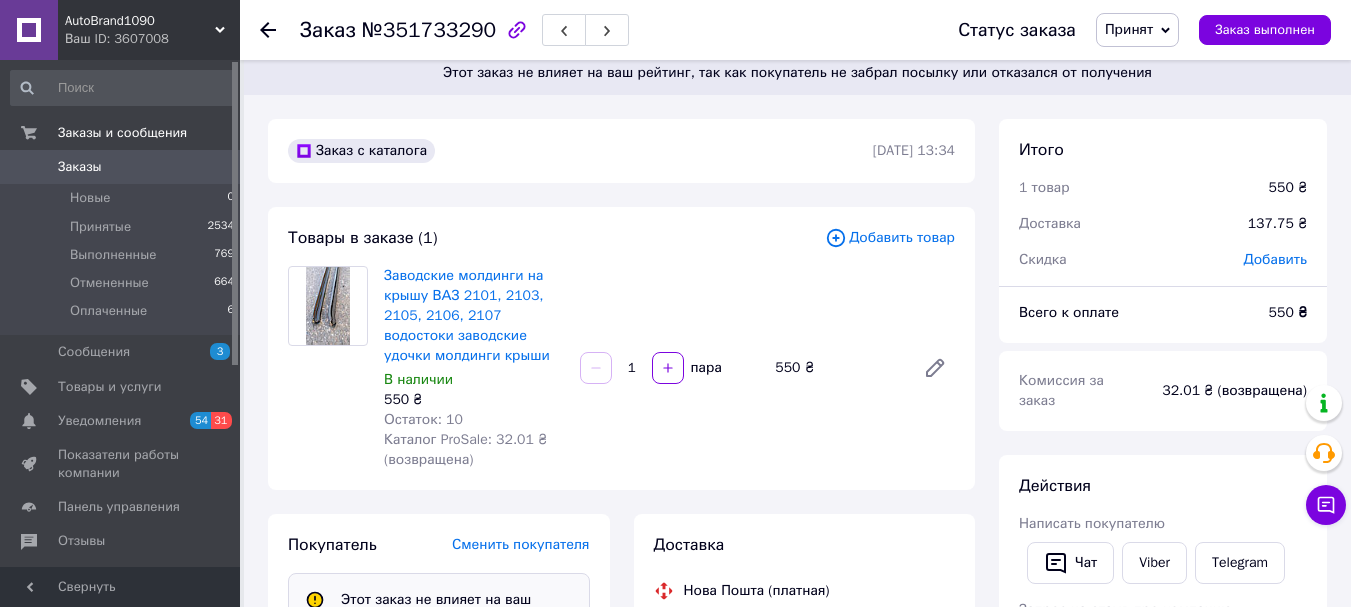 scroll, scrollTop: 0, scrollLeft: 0, axis: both 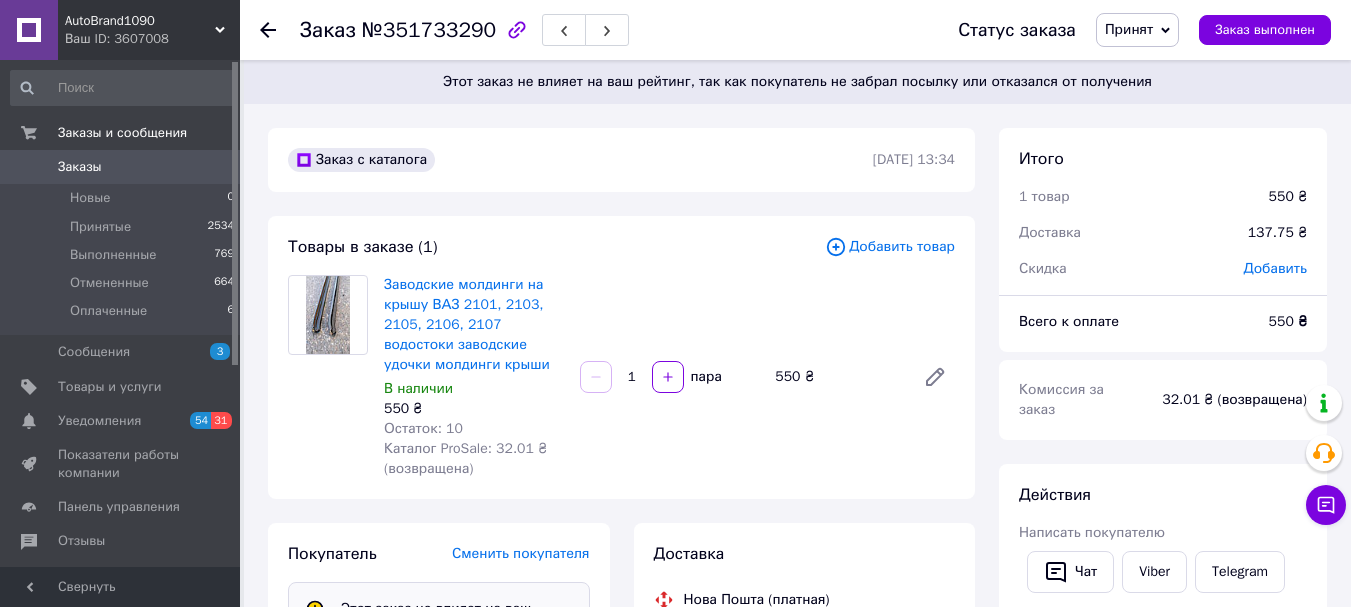 click 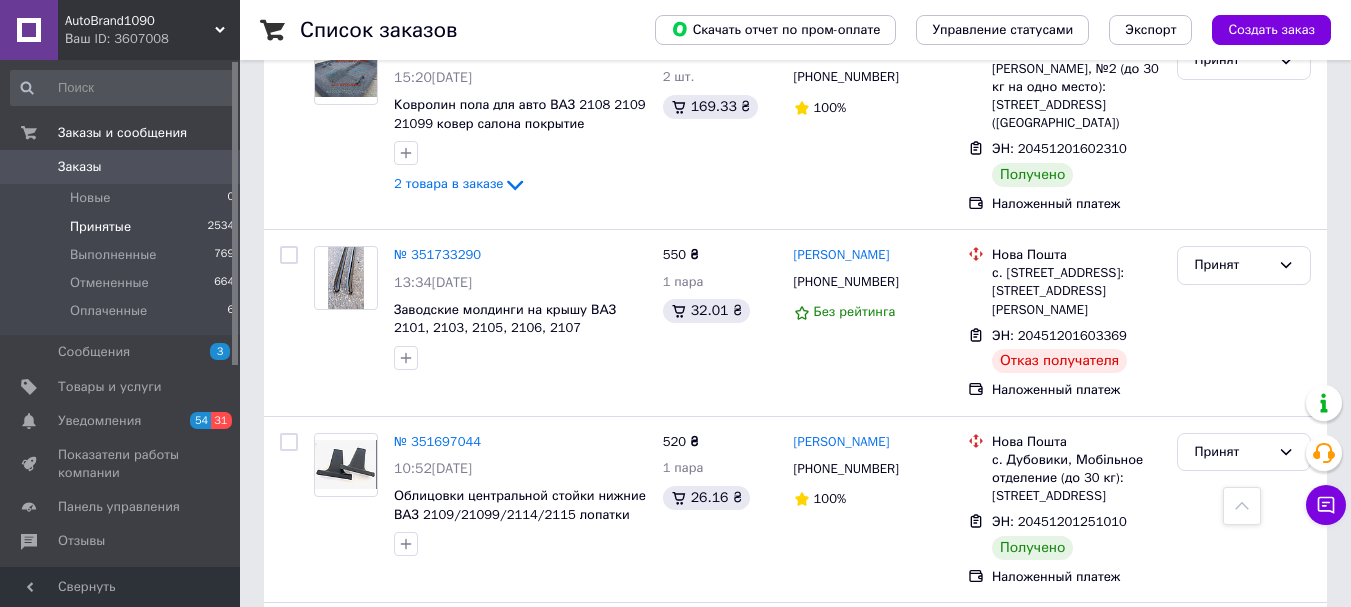 scroll, scrollTop: 2833, scrollLeft: 0, axis: vertical 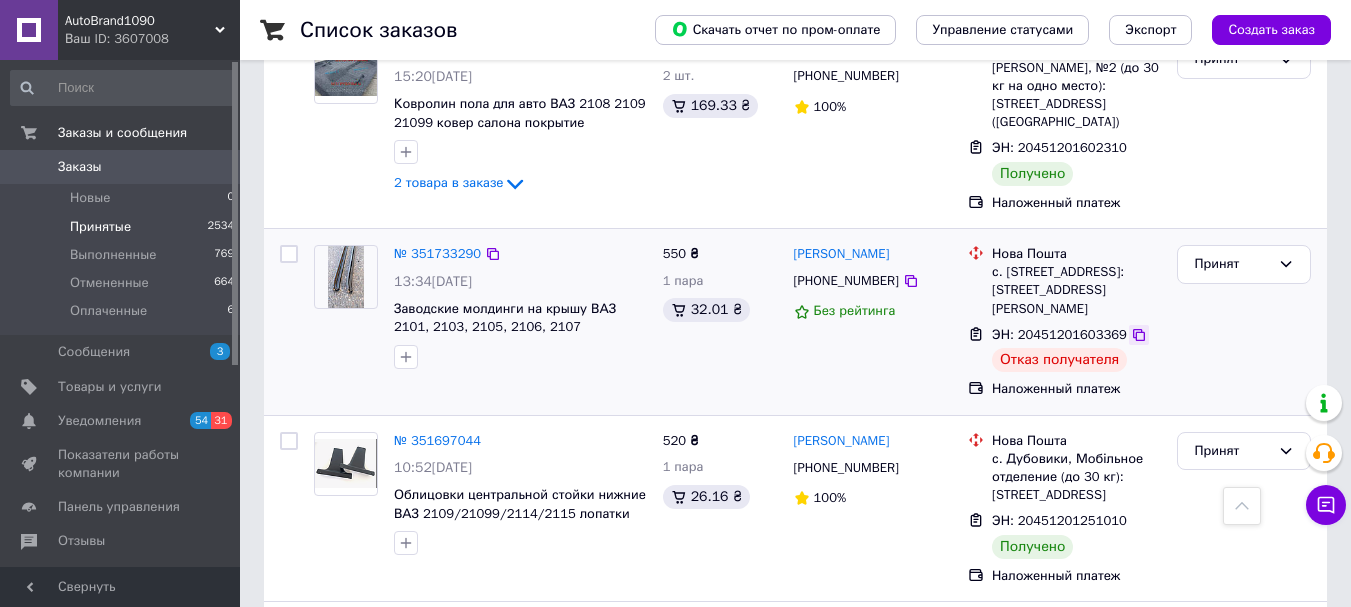 click 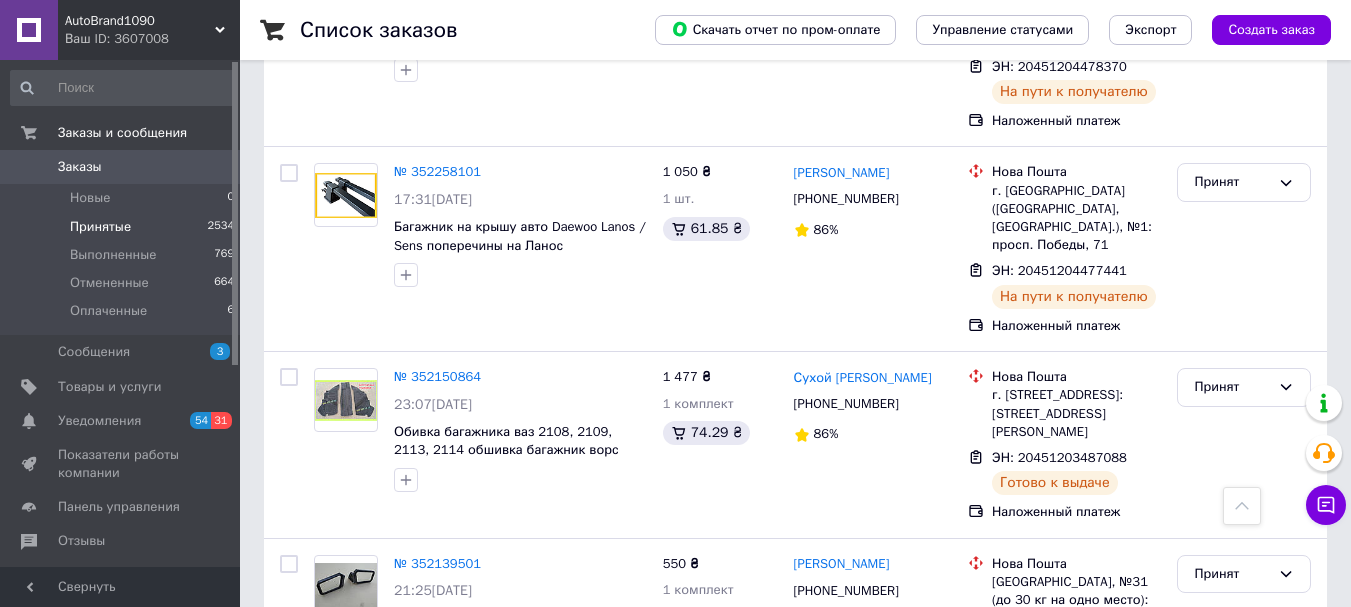 scroll, scrollTop: 0, scrollLeft: 0, axis: both 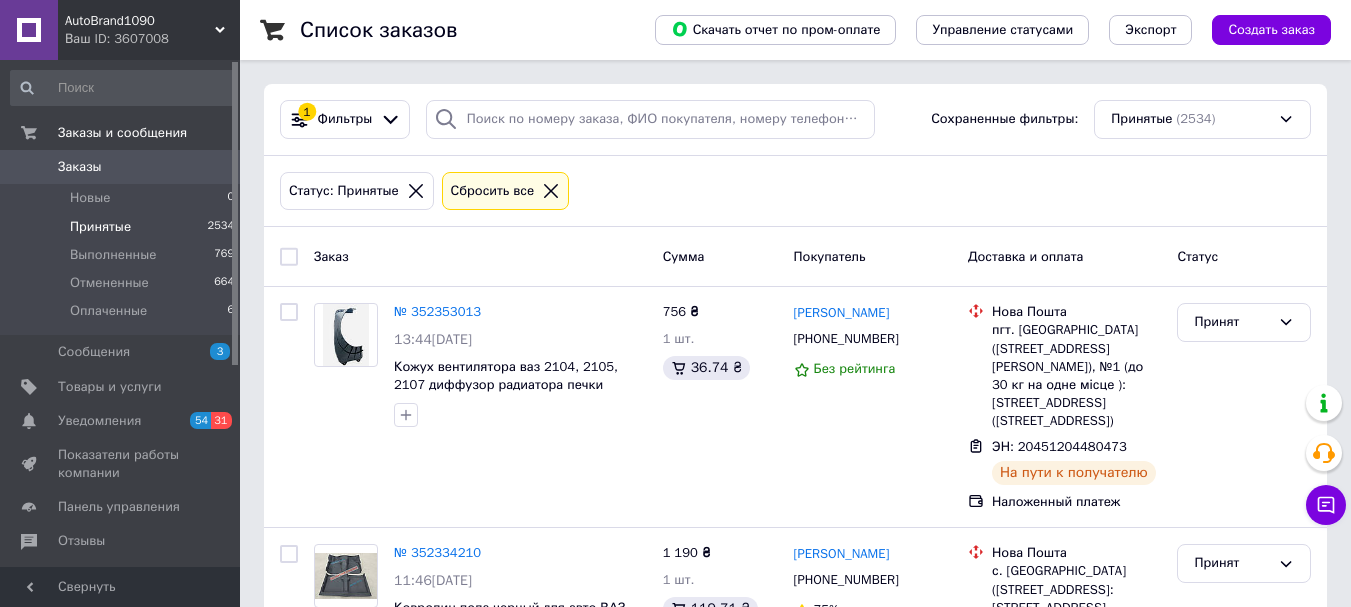click on "Заказы 0" at bounding box center (123, 167) 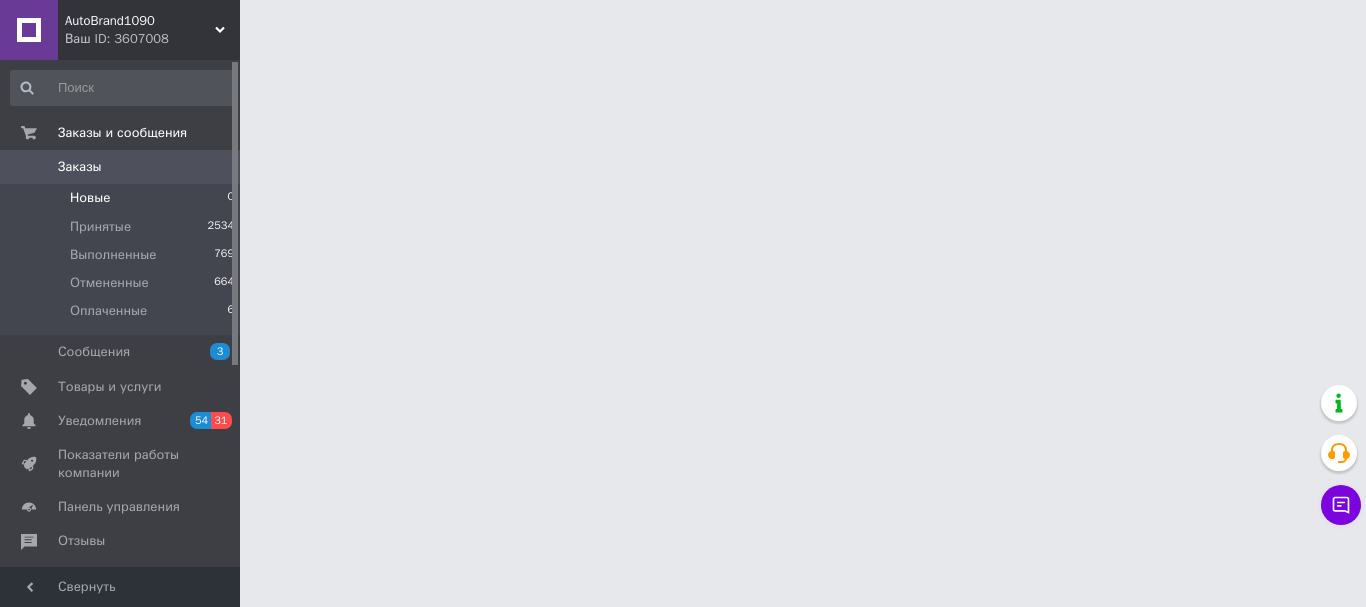 click on "Новые" at bounding box center (90, 198) 